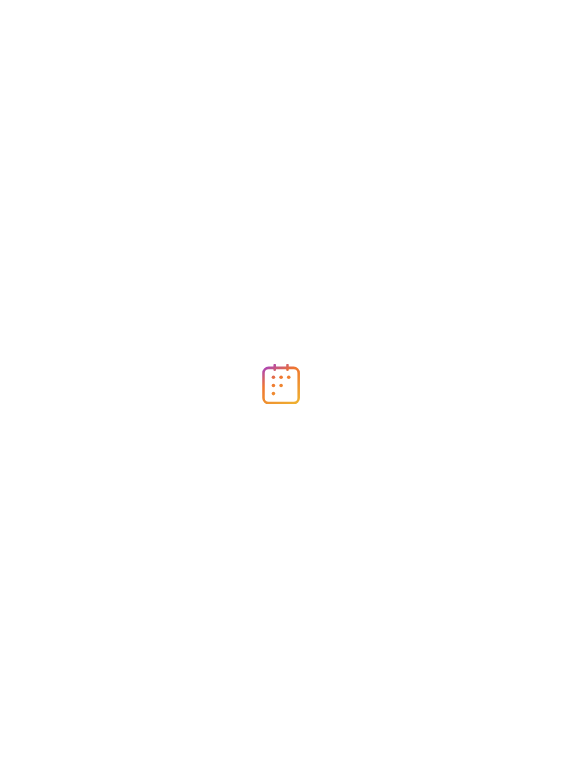scroll, scrollTop: 0, scrollLeft: 0, axis: both 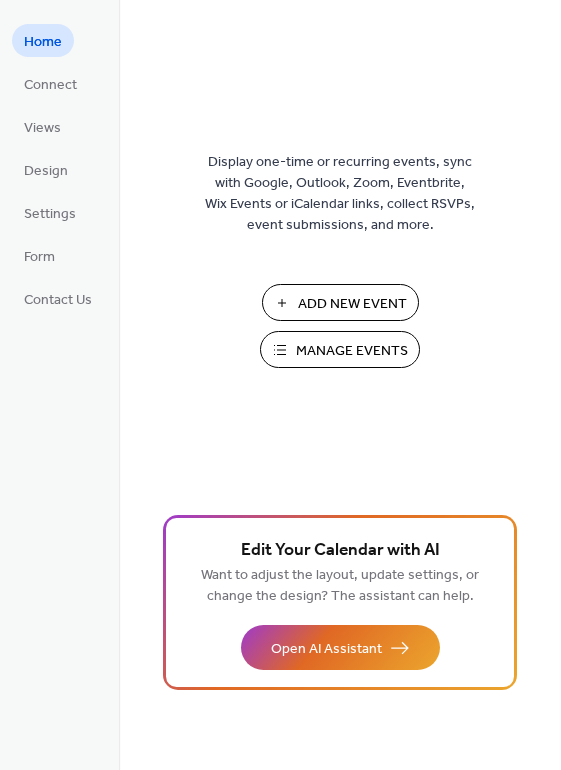 click on "Manage Events" at bounding box center [352, 351] 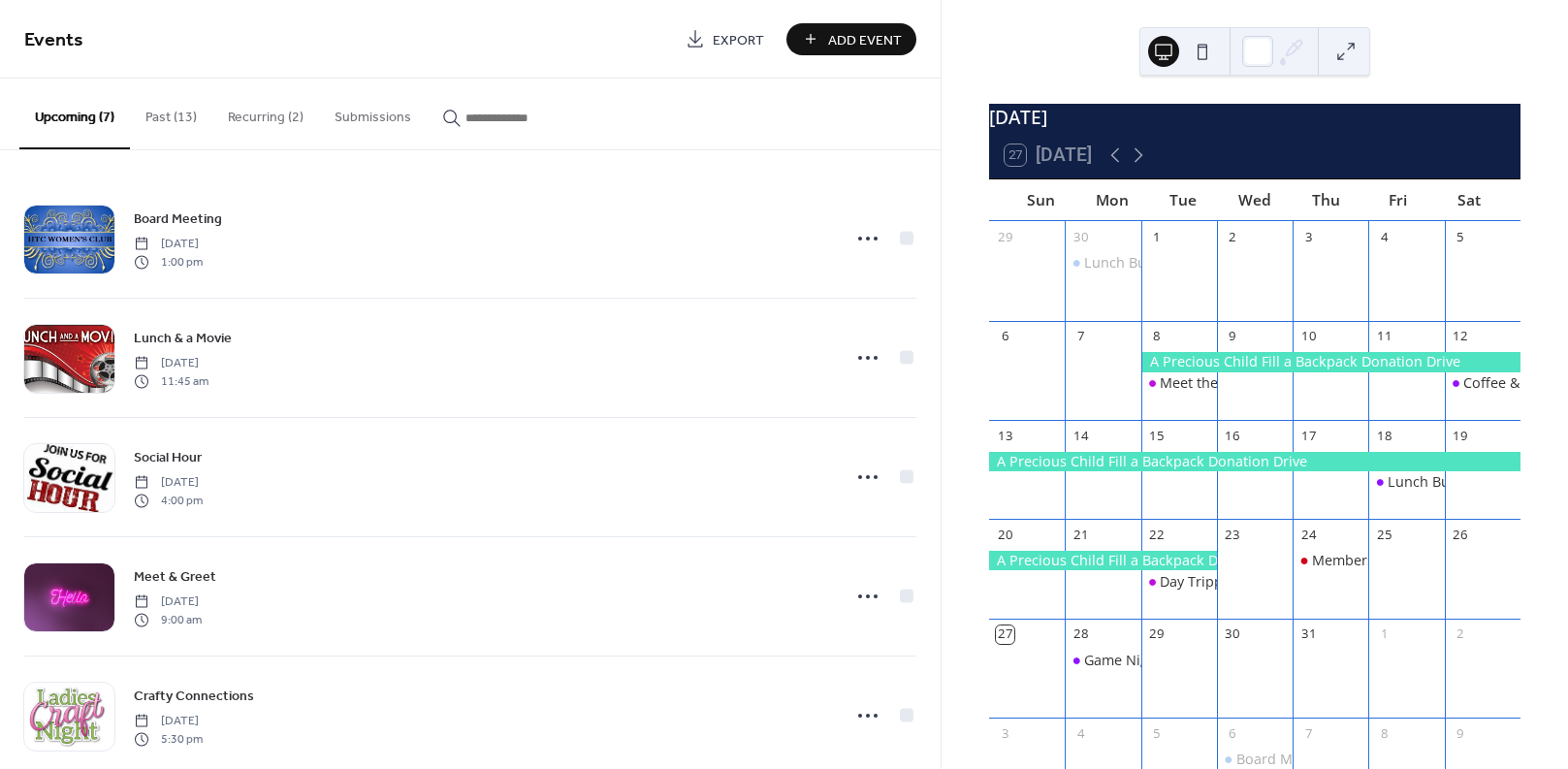 scroll, scrollTop: 0, scrollLeft: 0, axis: both 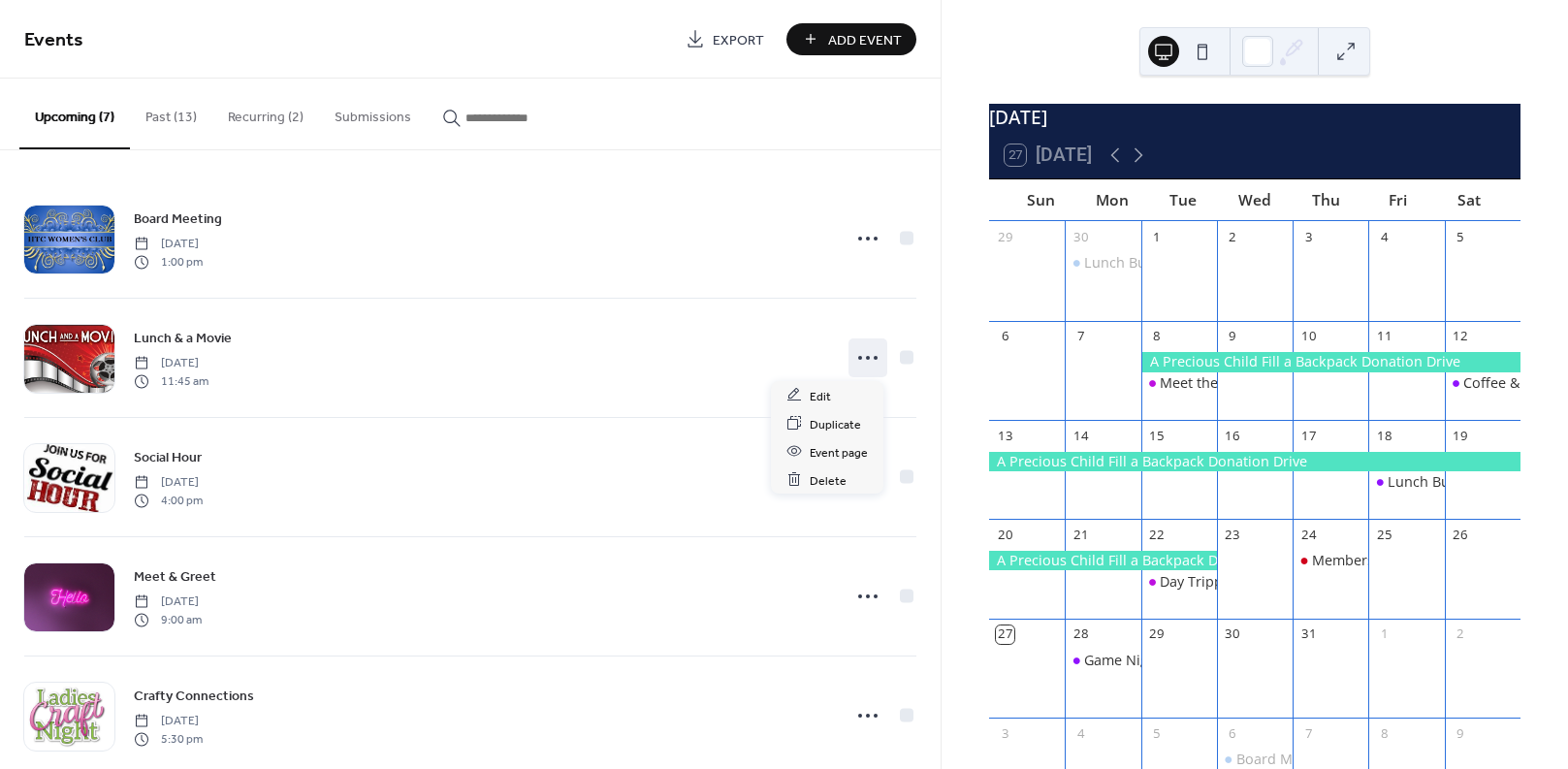click 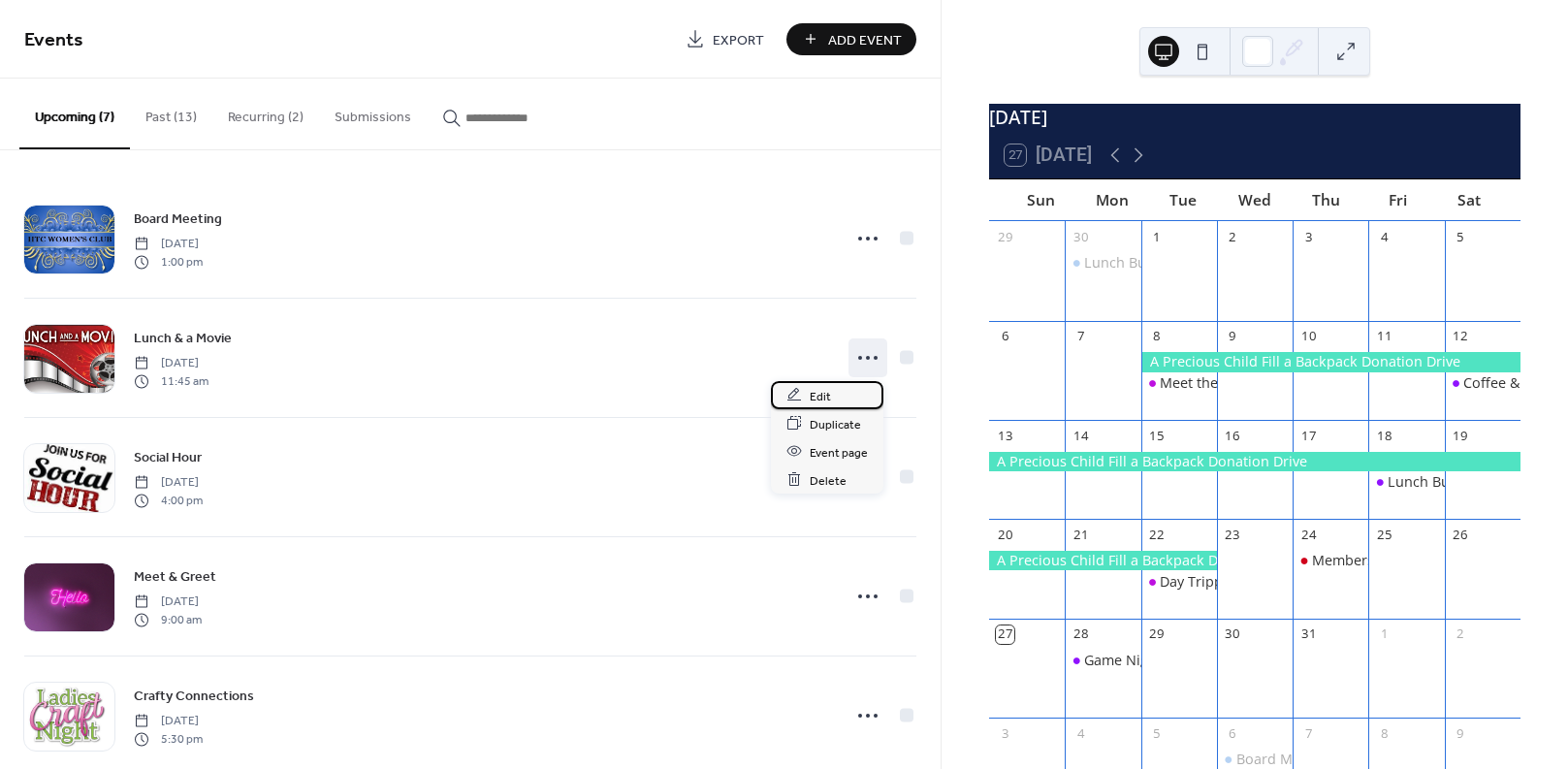 click on "Edit" at bounding box center (820, 396) 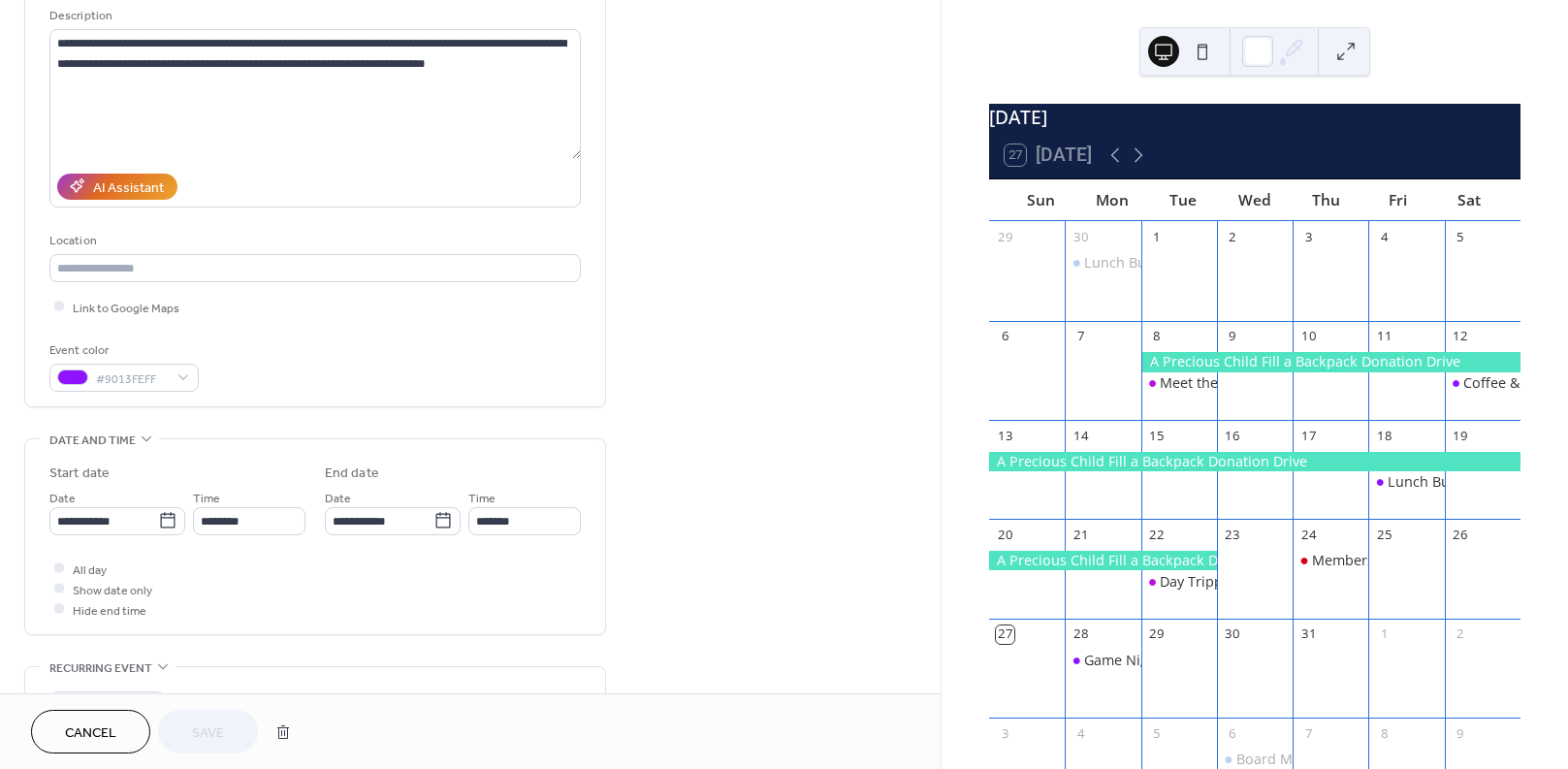 scroll, scrollTop: 193, scrollLeft: 0, axis: vertical 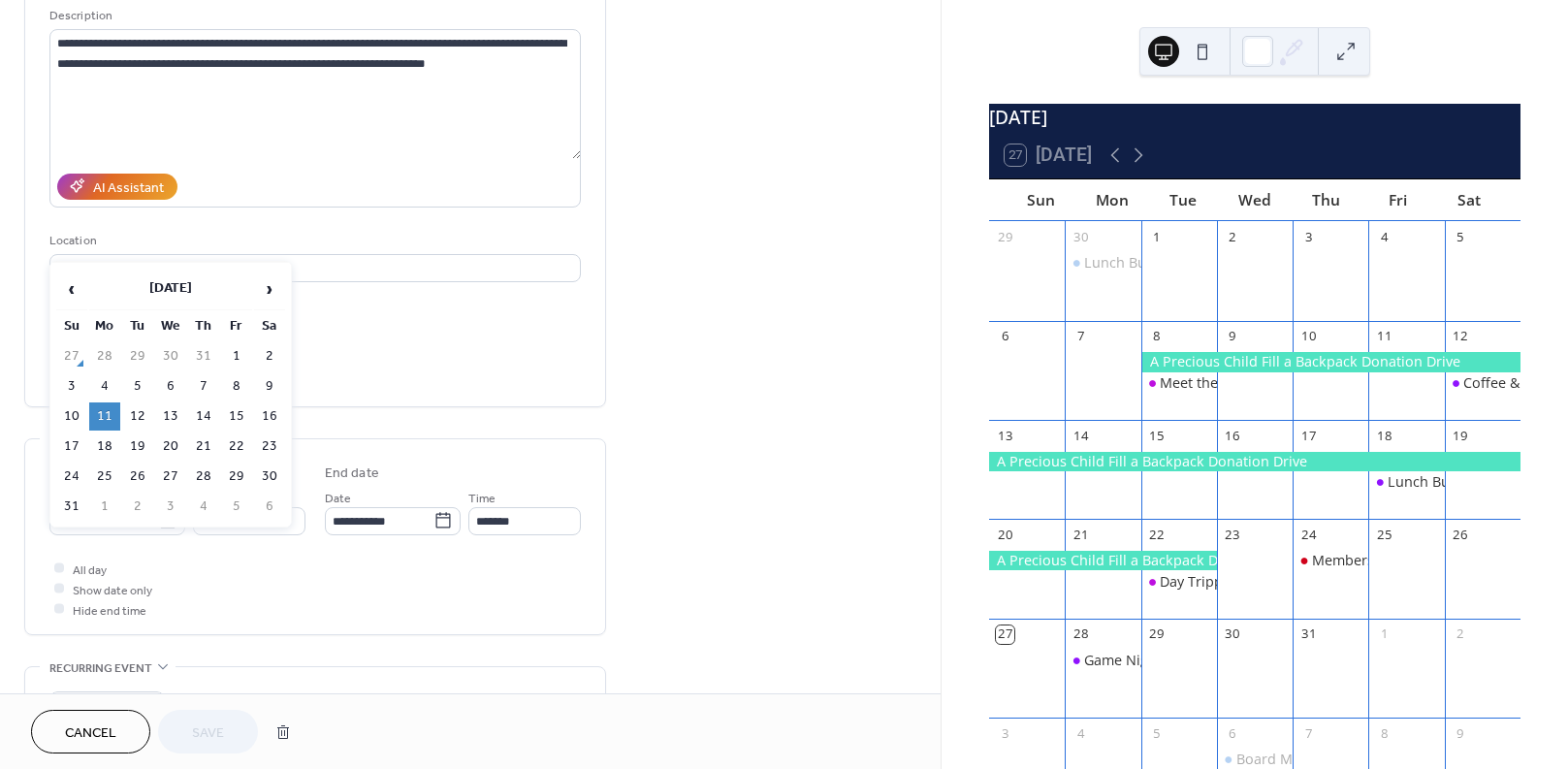 click 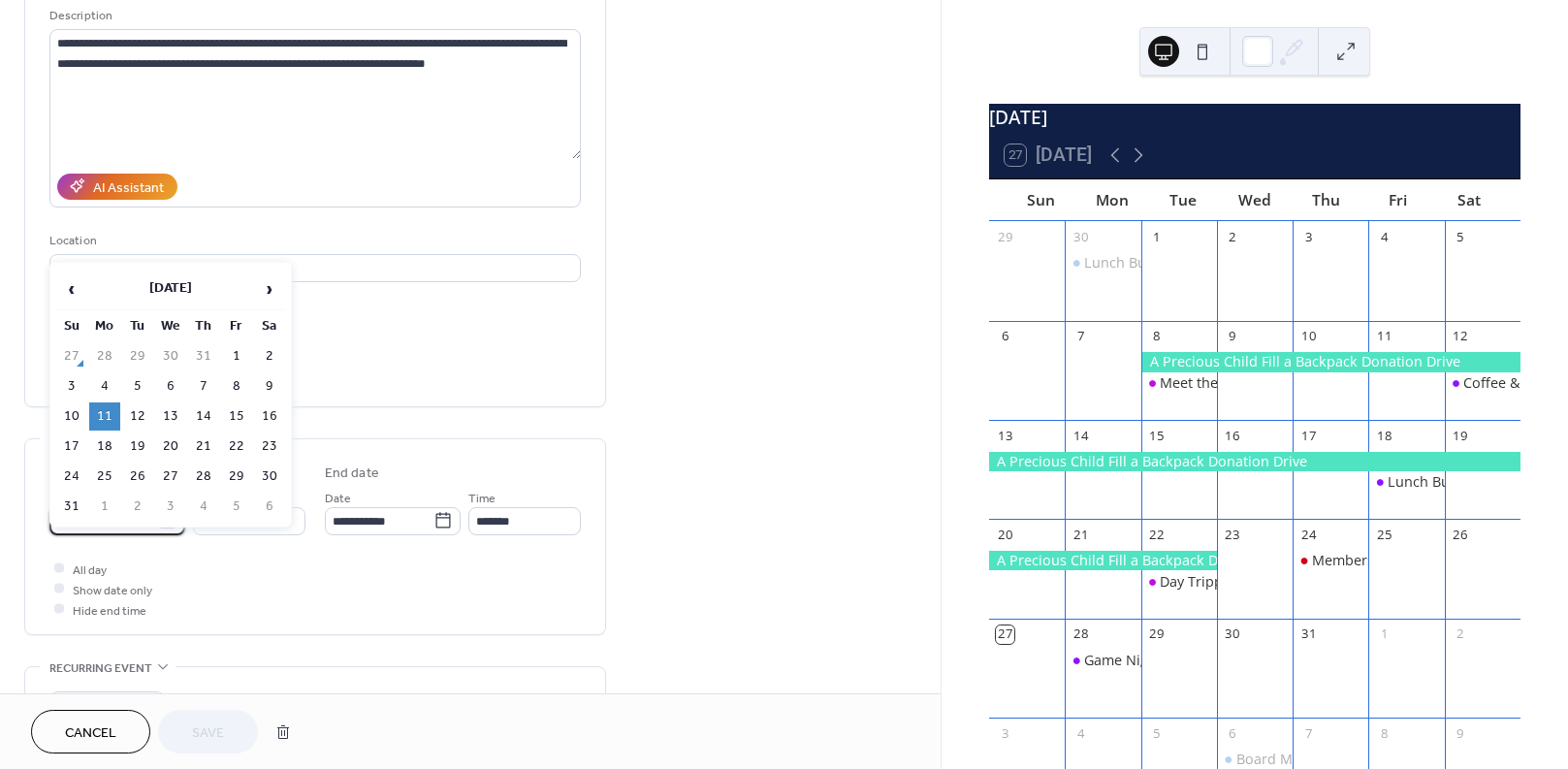 click on "**********" at bounding box center (104, 521) 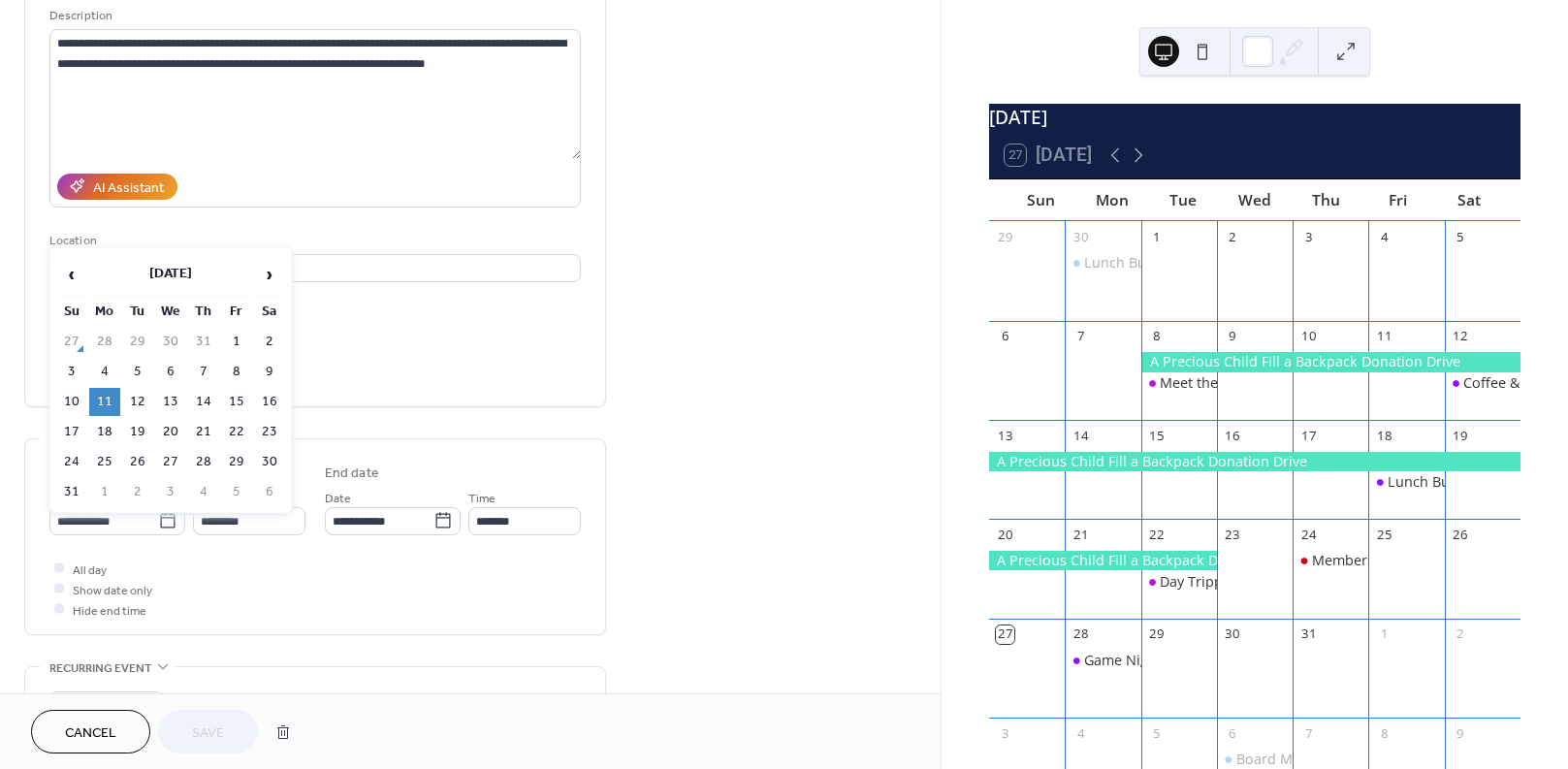 click on "12" at bounding box center (138, 401) 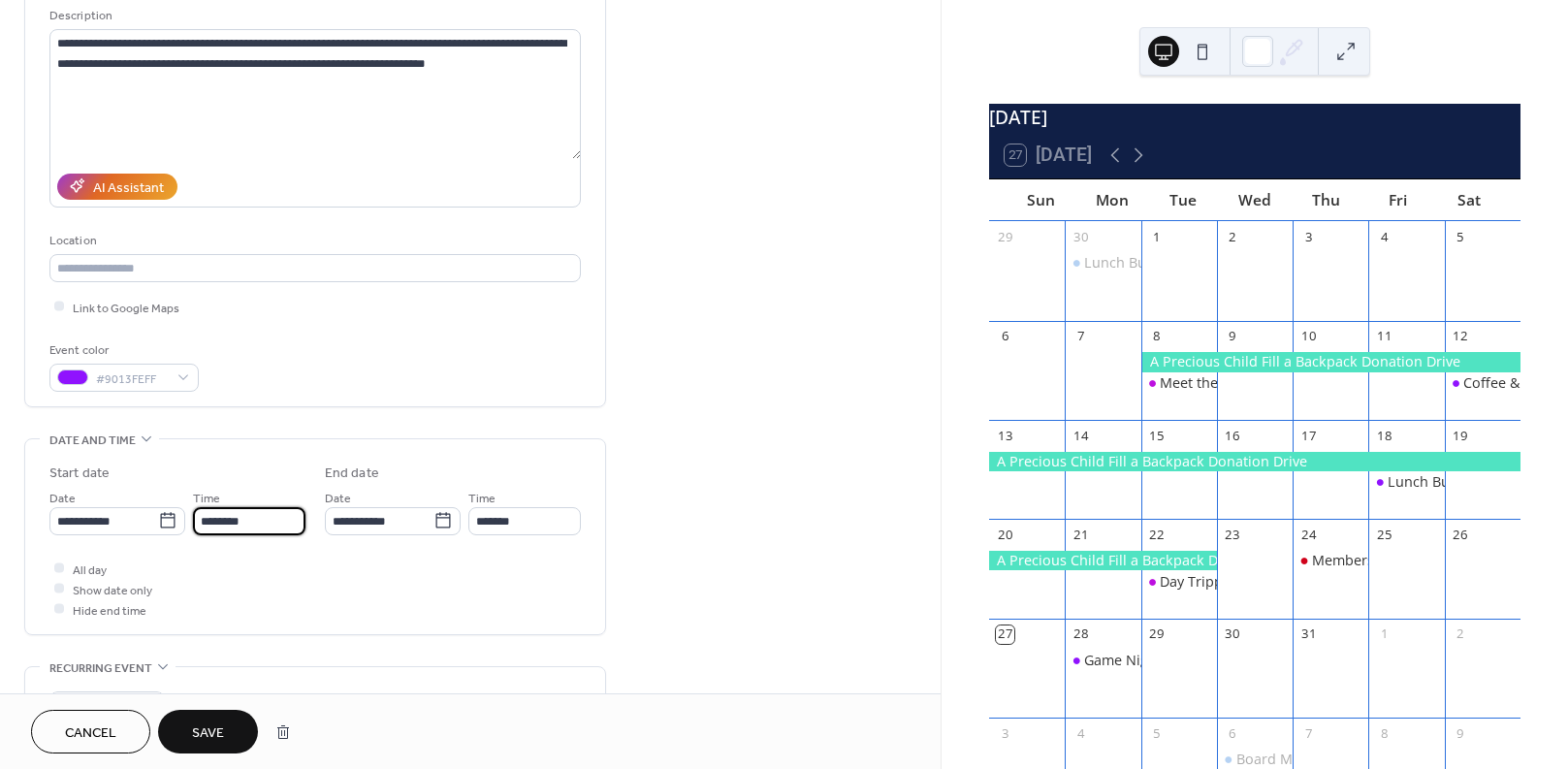 click on "********" at bounding box center [249, 521] 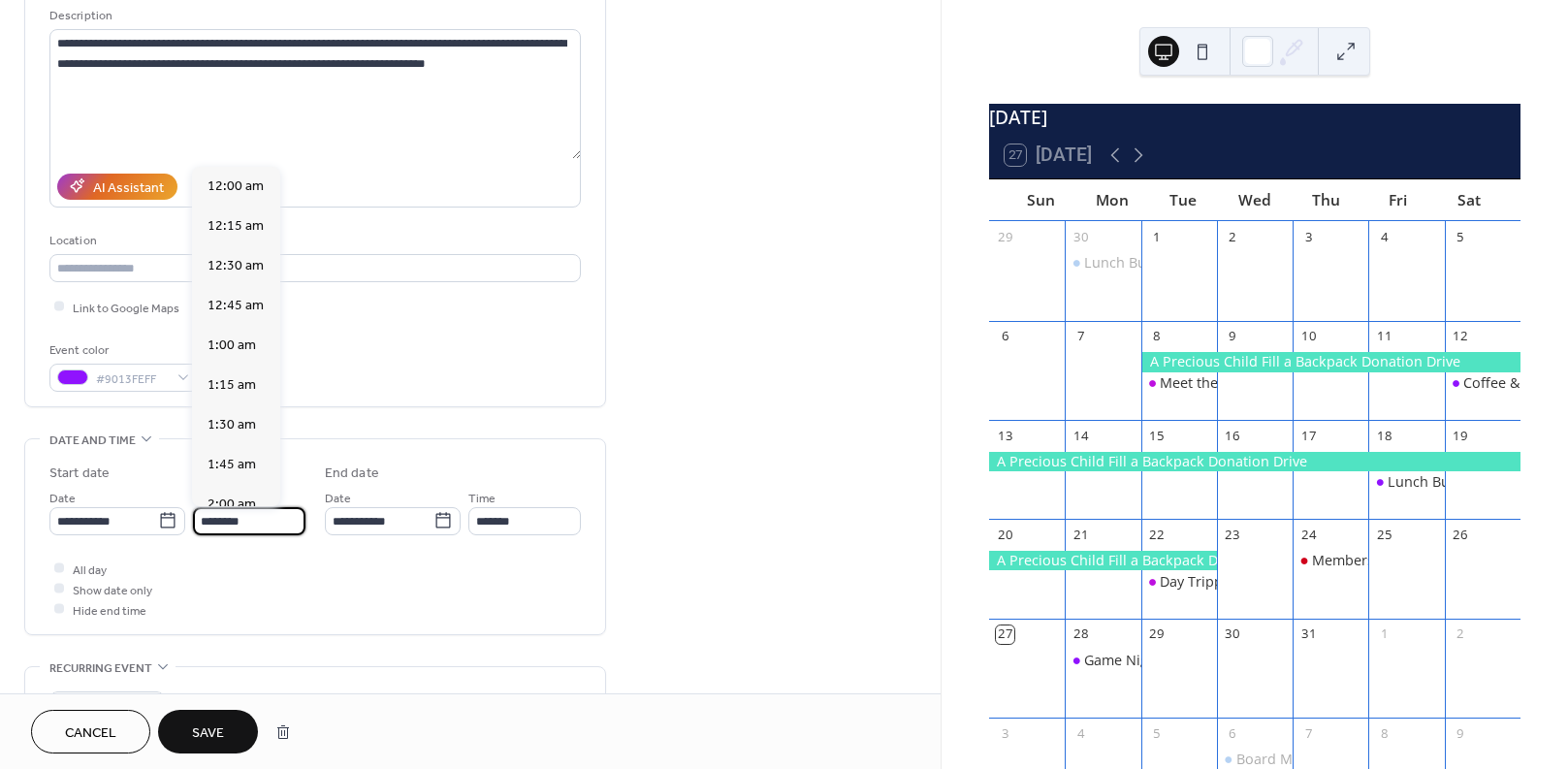 scroll, scrollTop: 1855, scrollLeft: 0, axis: vertical 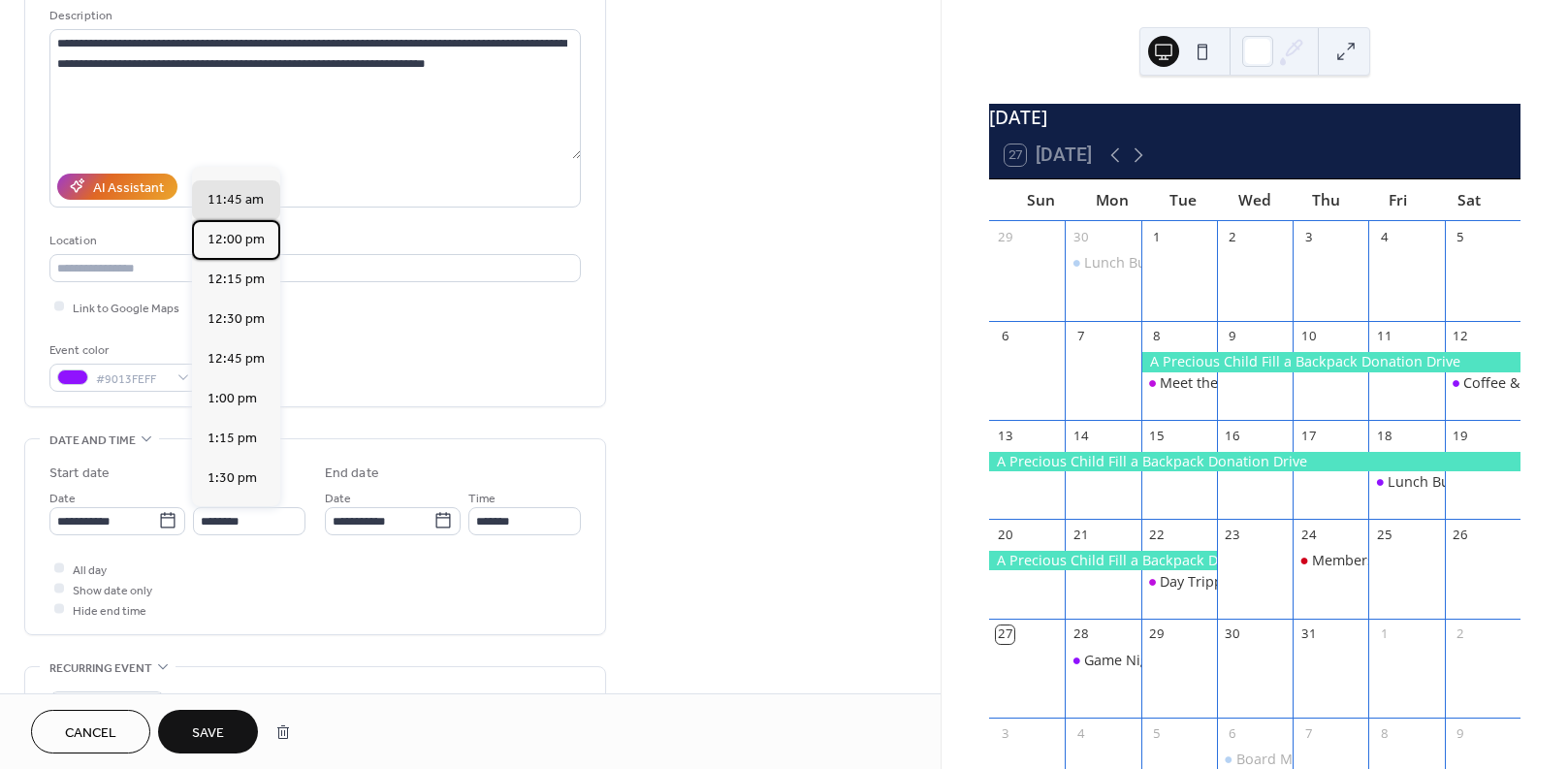 click on "12:00 pm" at bounding box center [236, 239] 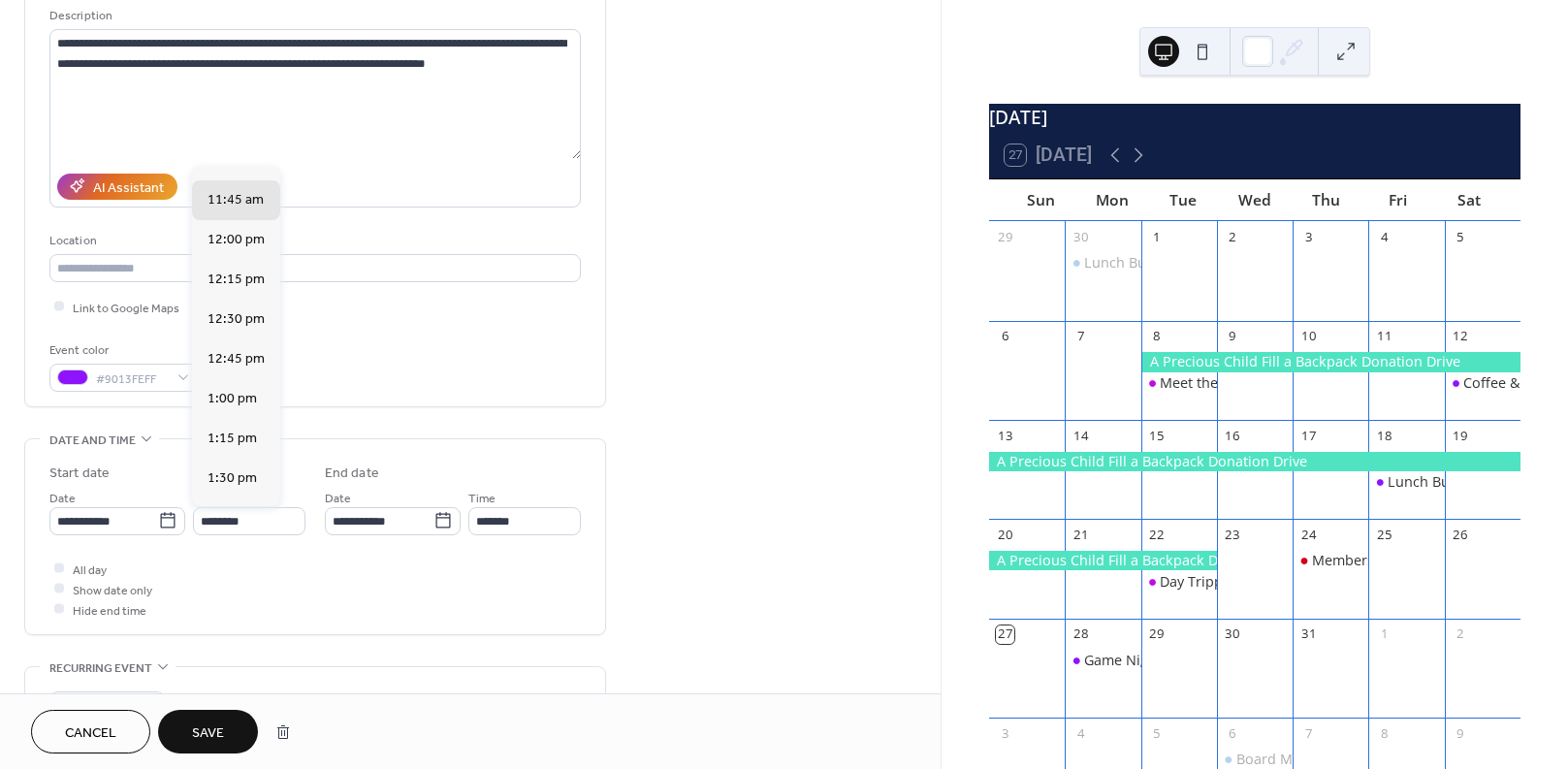 type on "********" 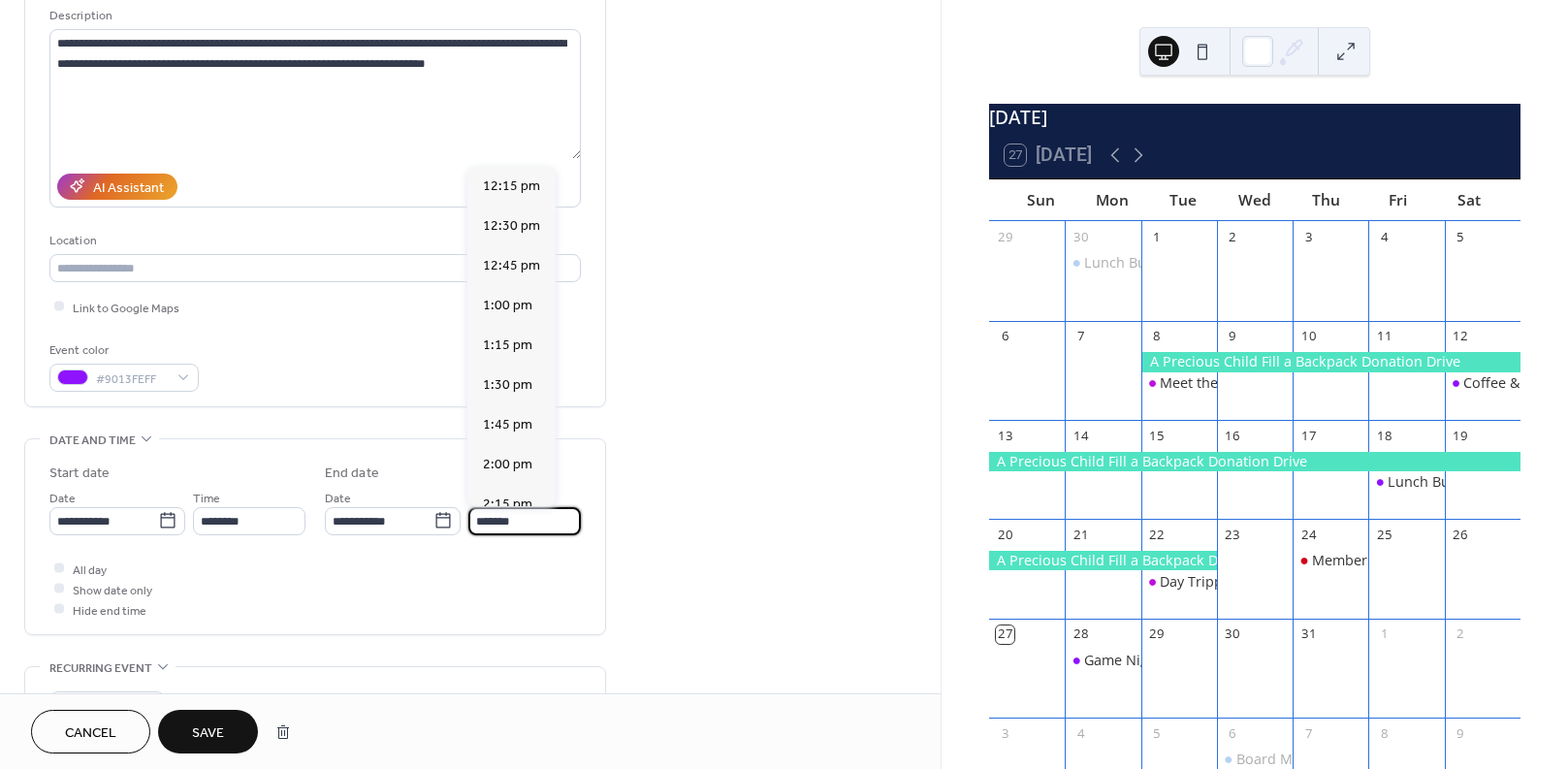 click on "*******" at bounding box center [525, 521] 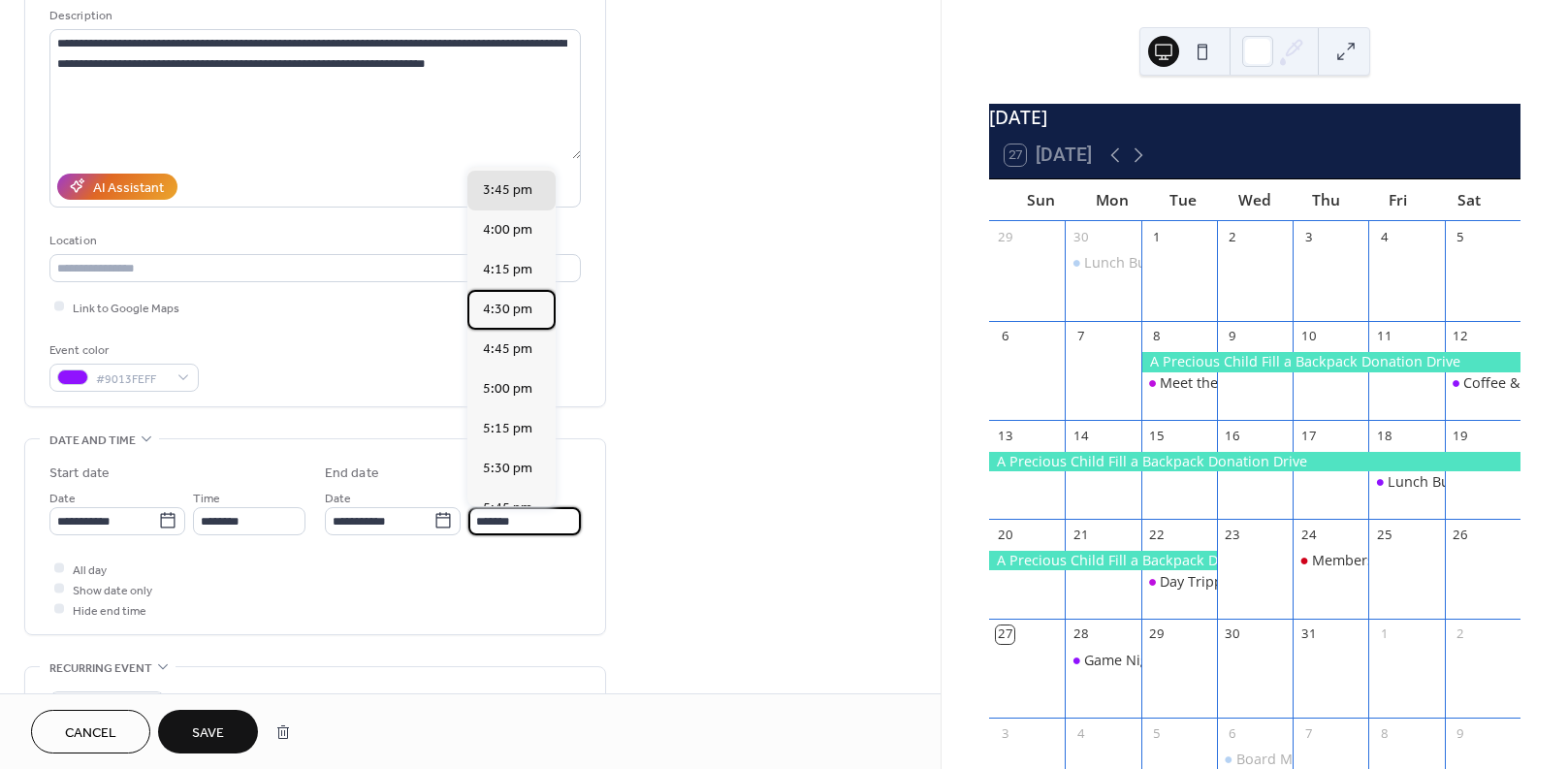 click on "4:30 pm" at bounding box center (507, 308) 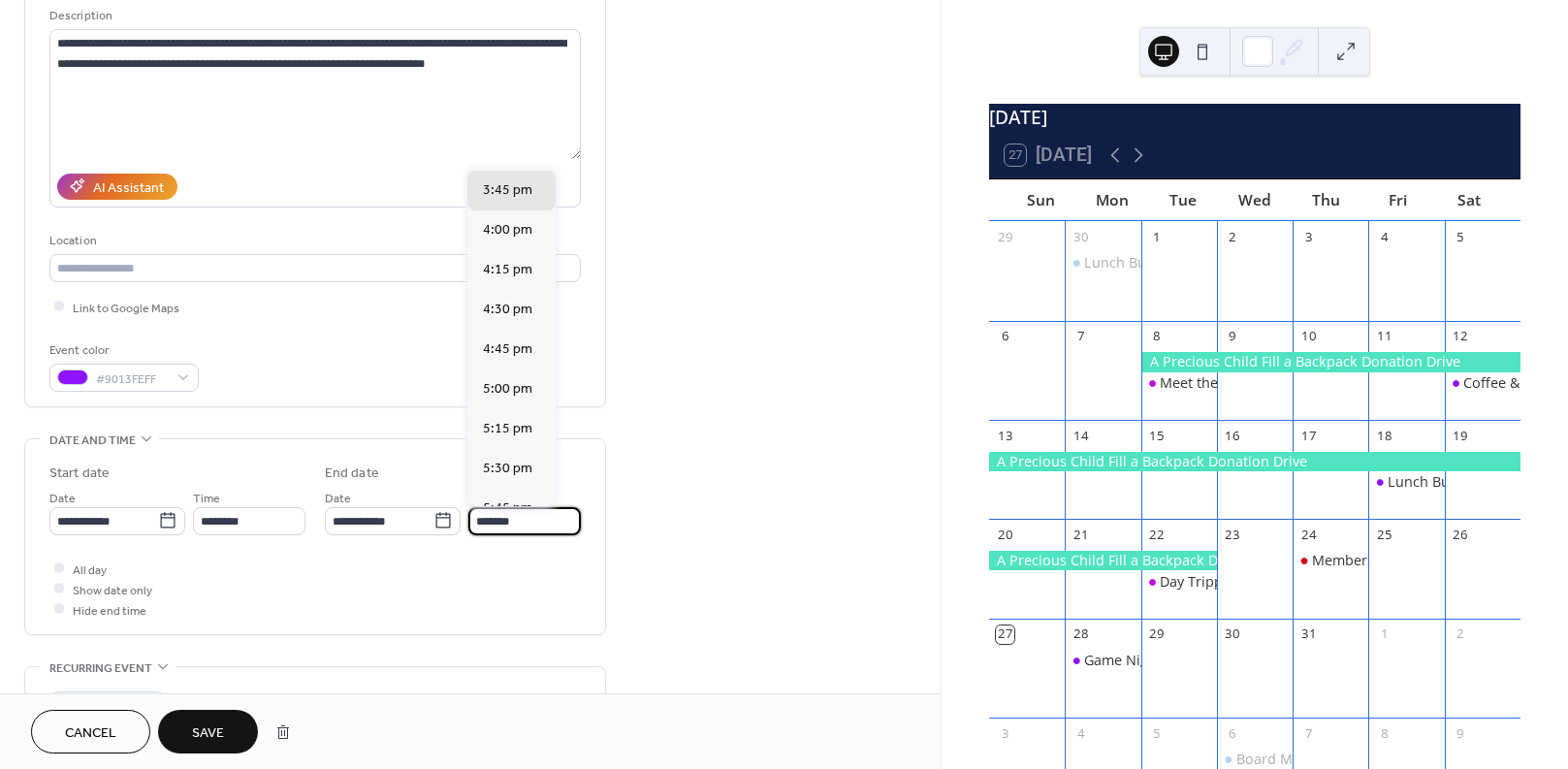 type on "*******" 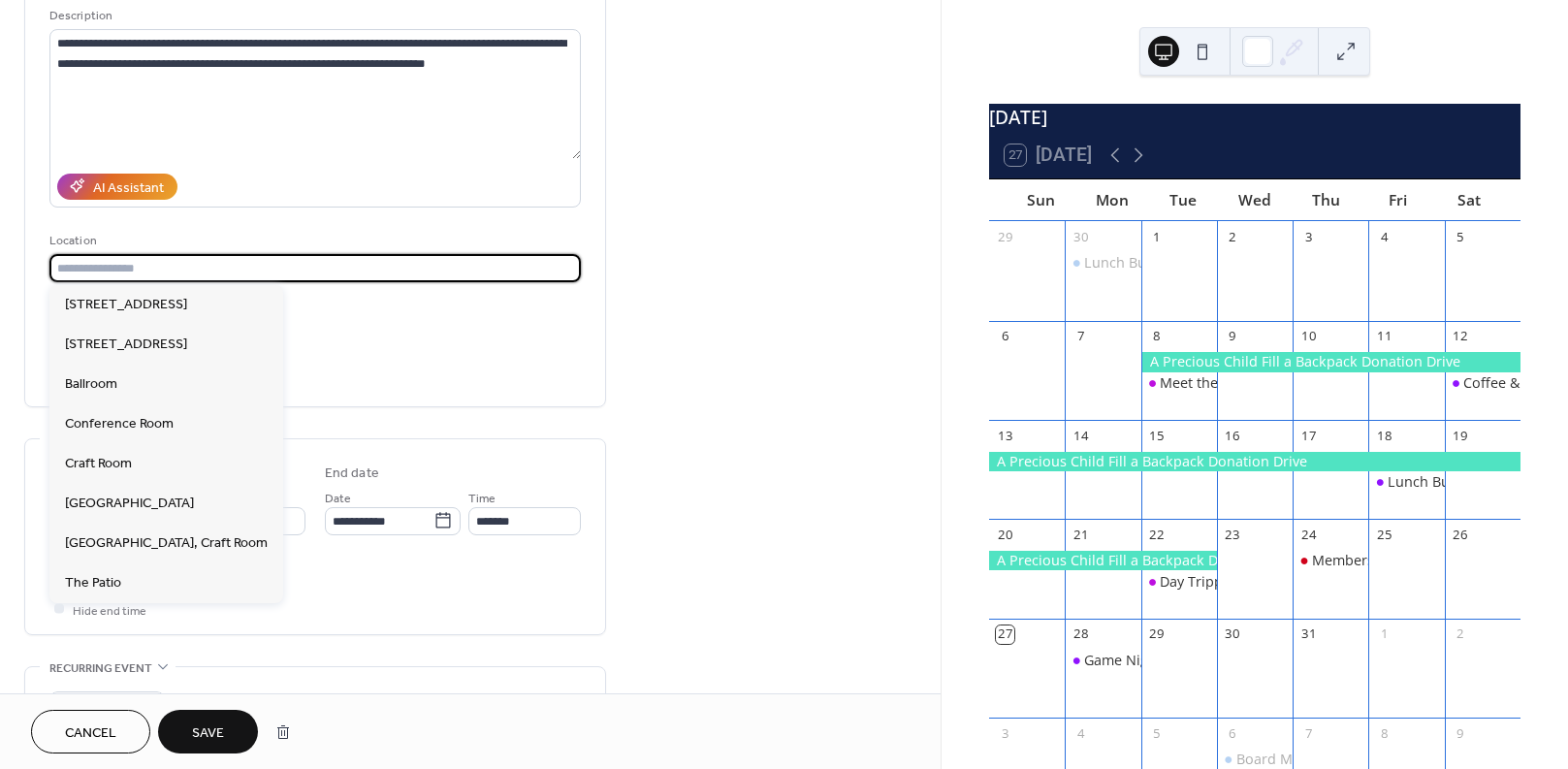 click at bounding box center (315, 268) 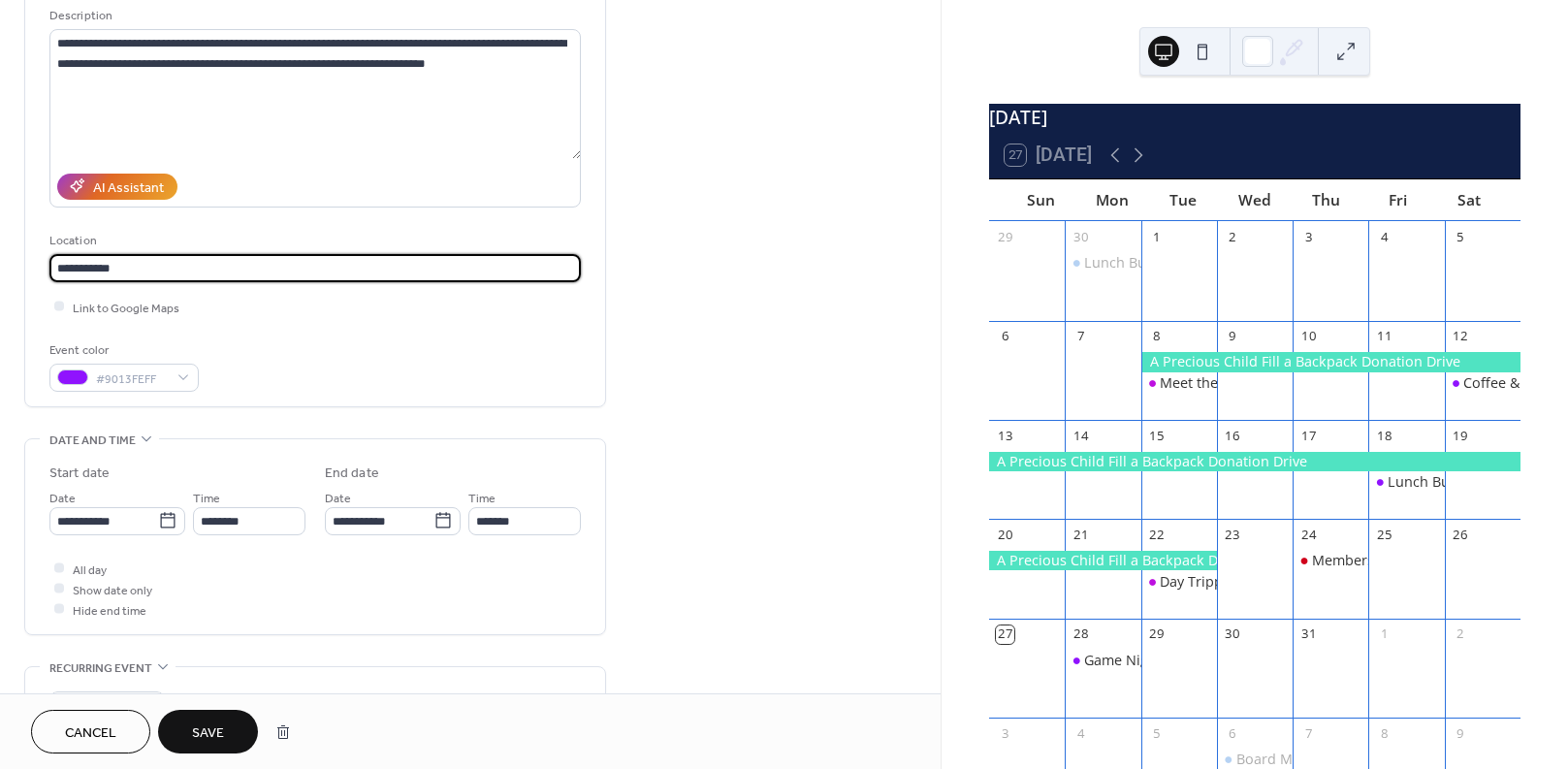 type on "**********" 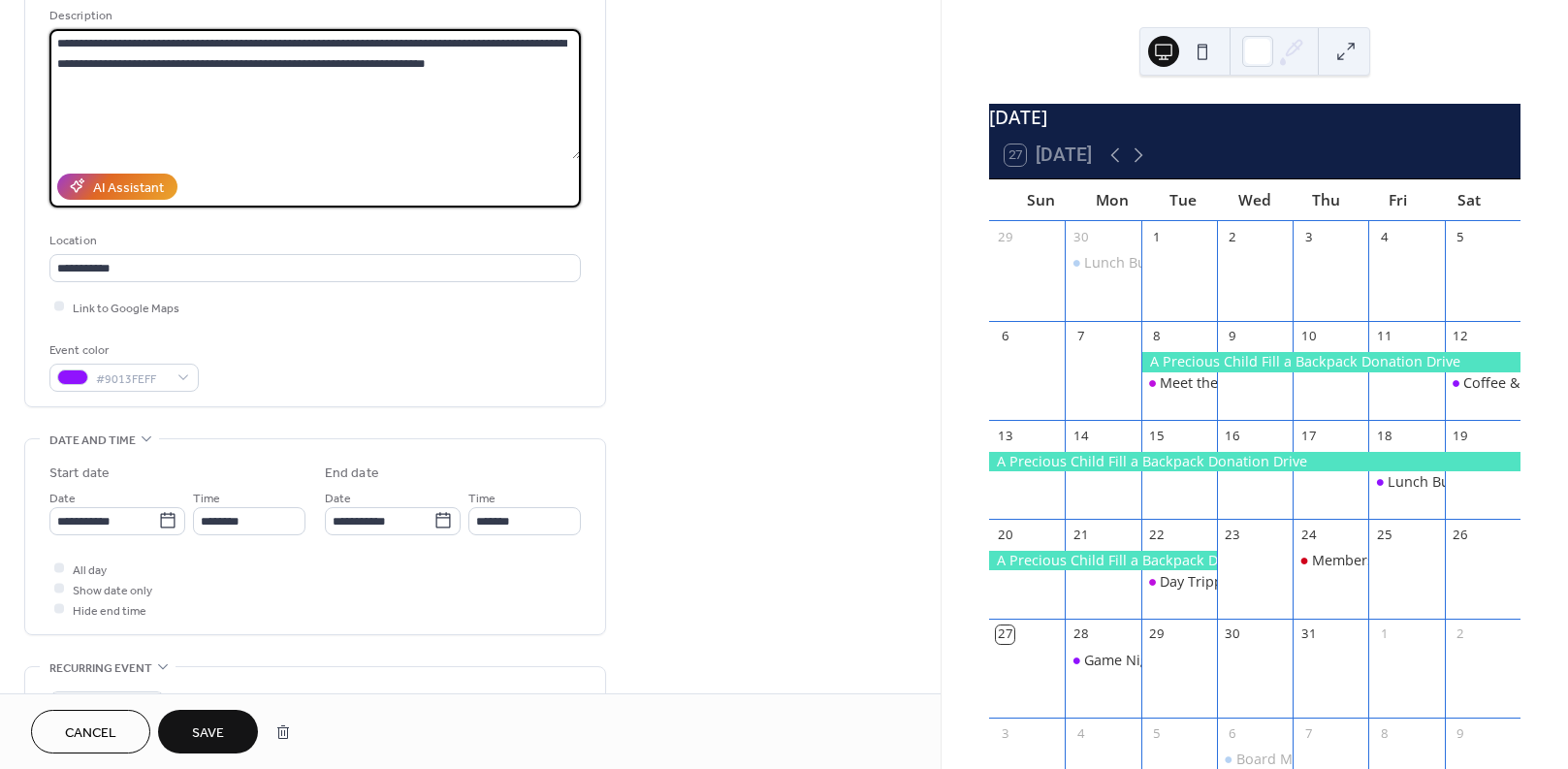 click on "**********" at bounding box center [315, 94] 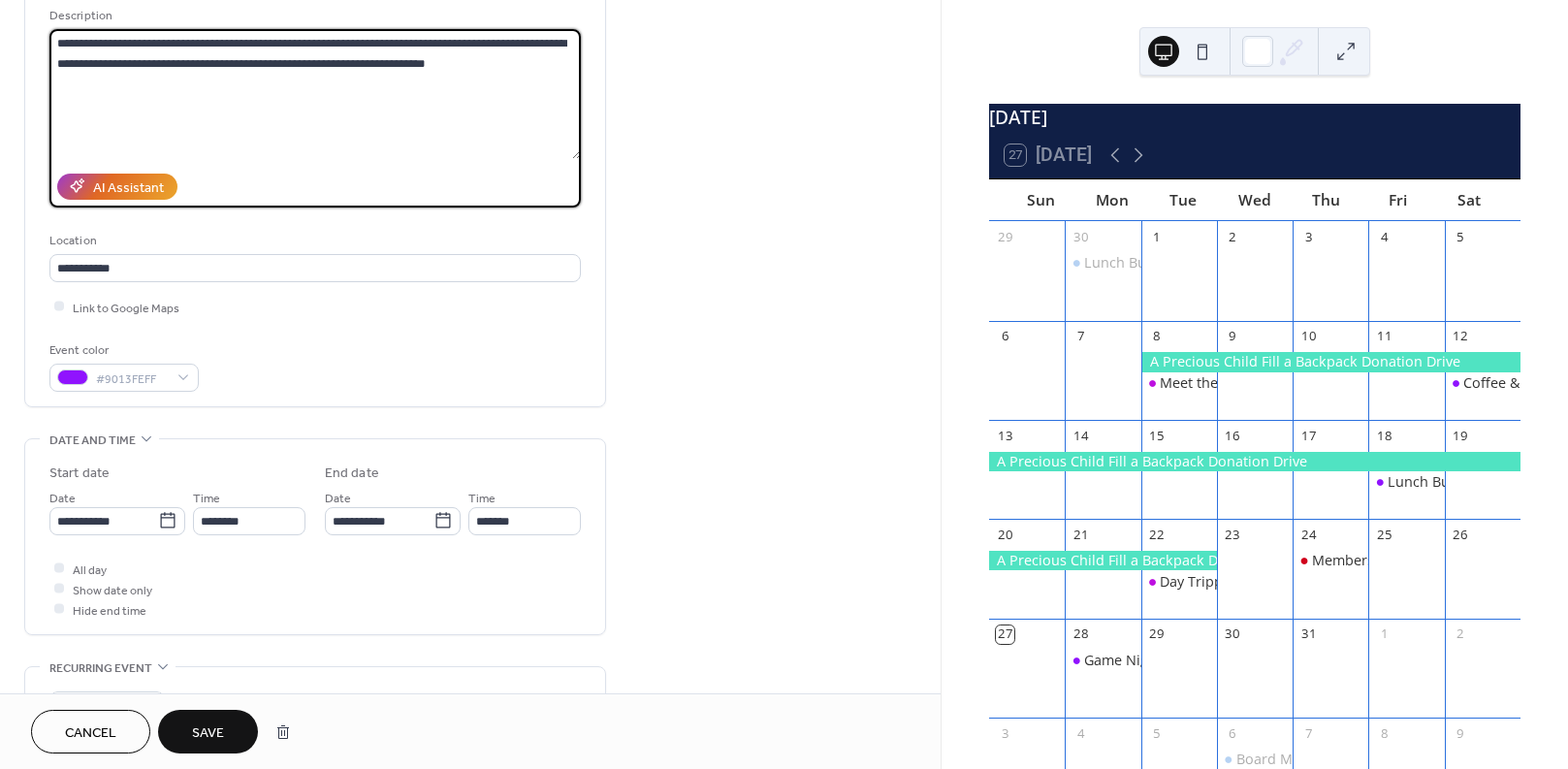 drag, startPoint x: 50, startPoint y: 40, endPoint x: 144, endPoint y: 64, distance: 97.01546 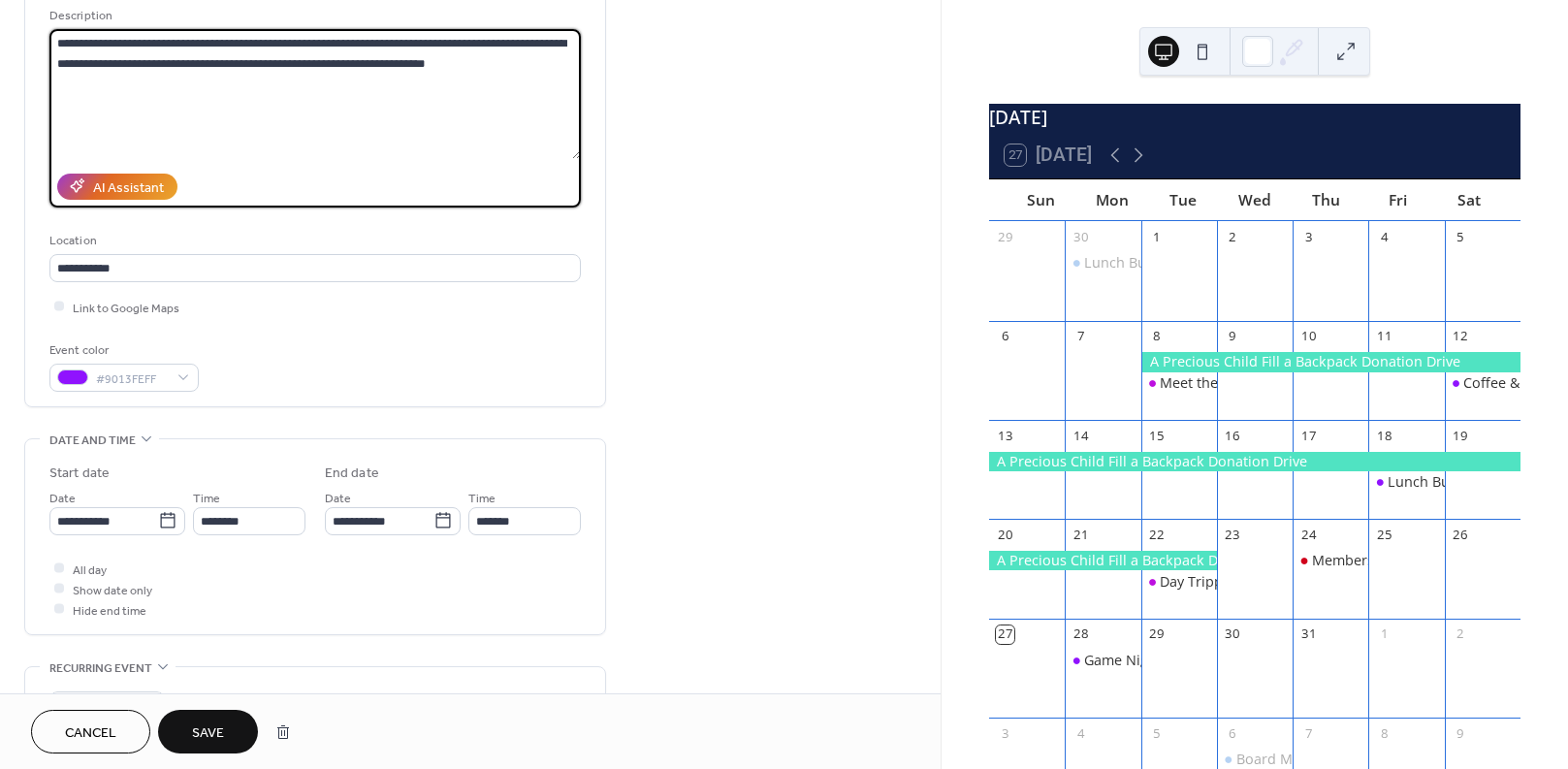 click on "**********" at bounding box center [315, 94] 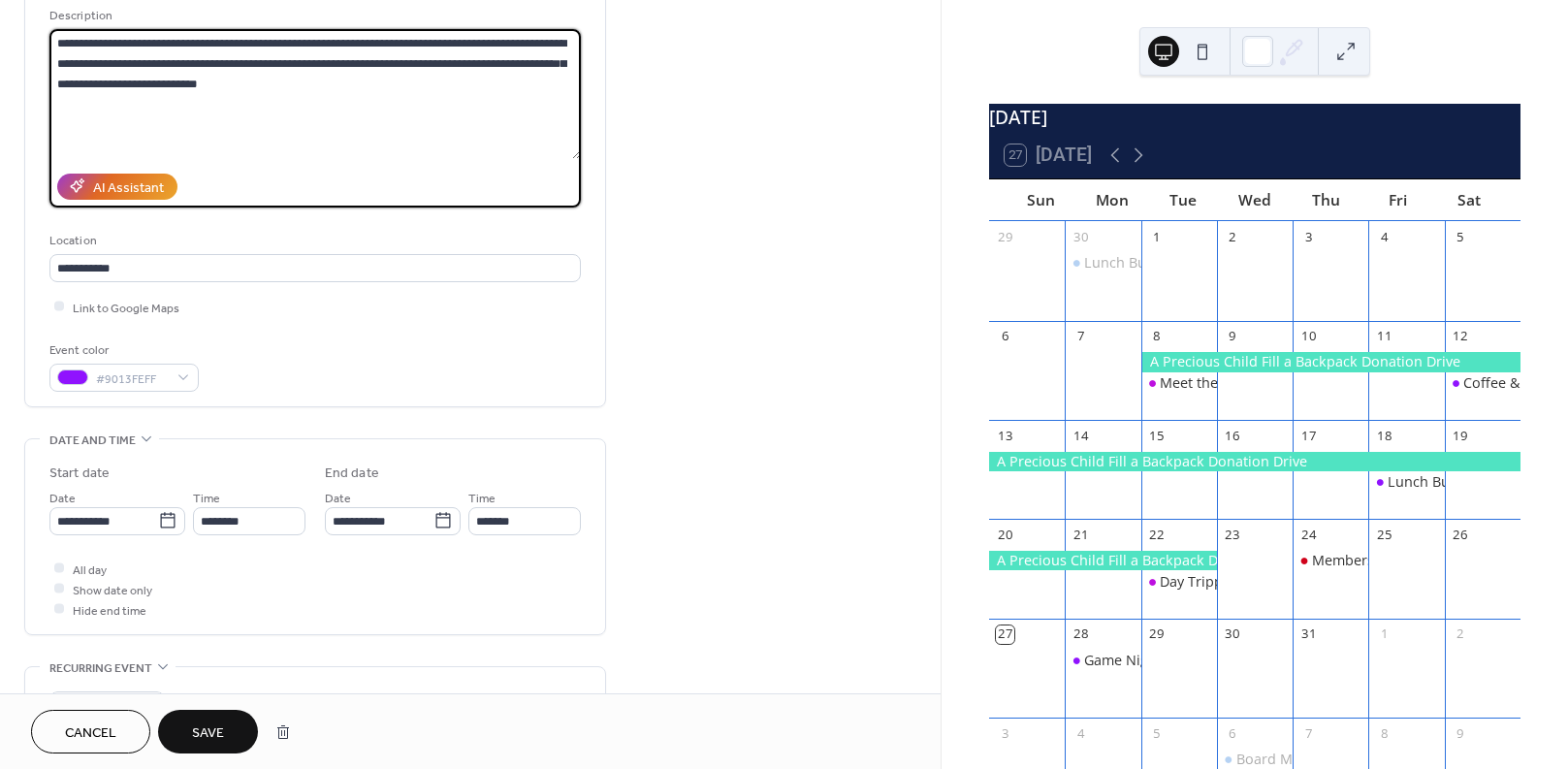 type on "**********" 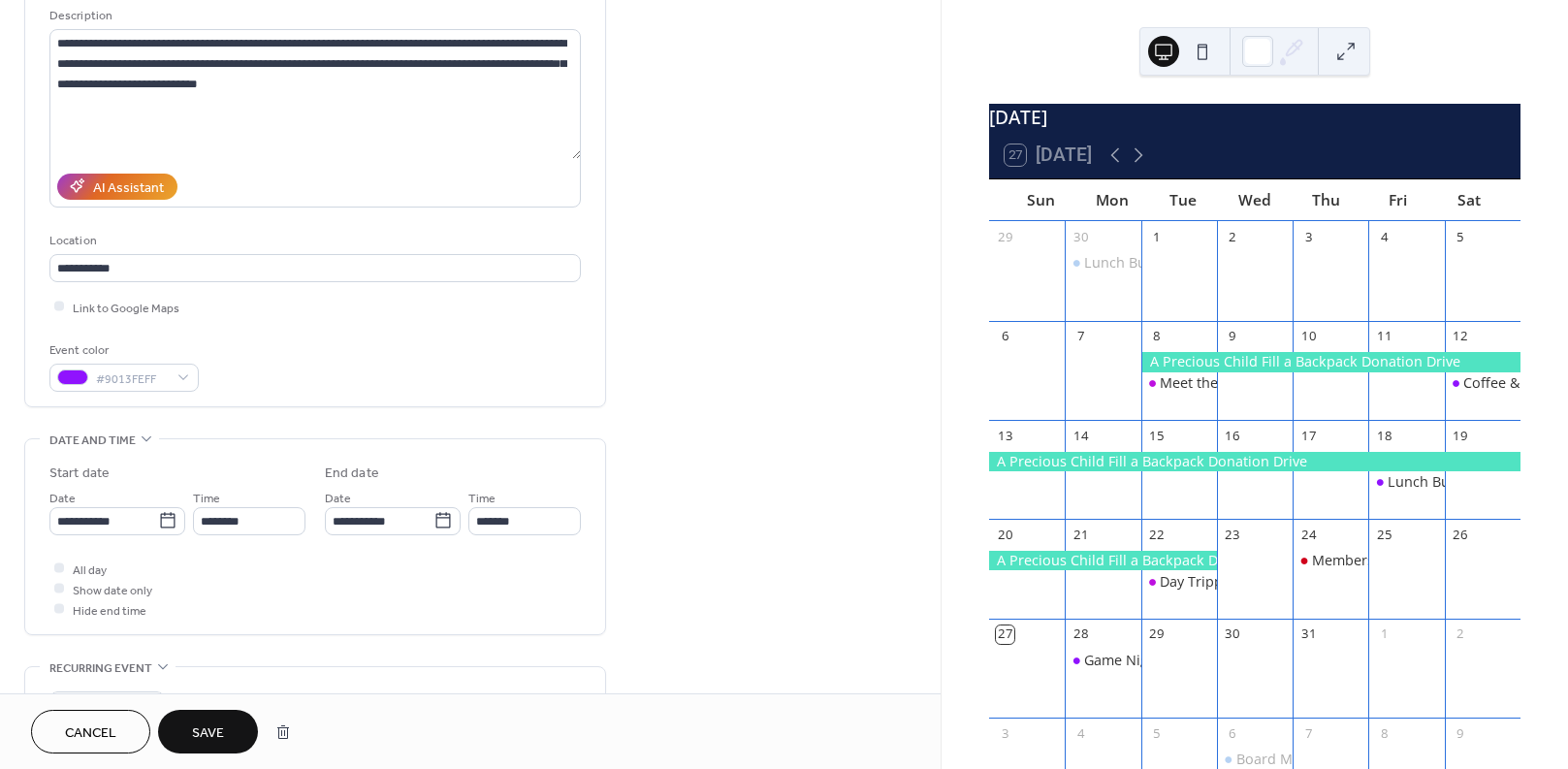 click on "**********" at bounding box center (470, 505) 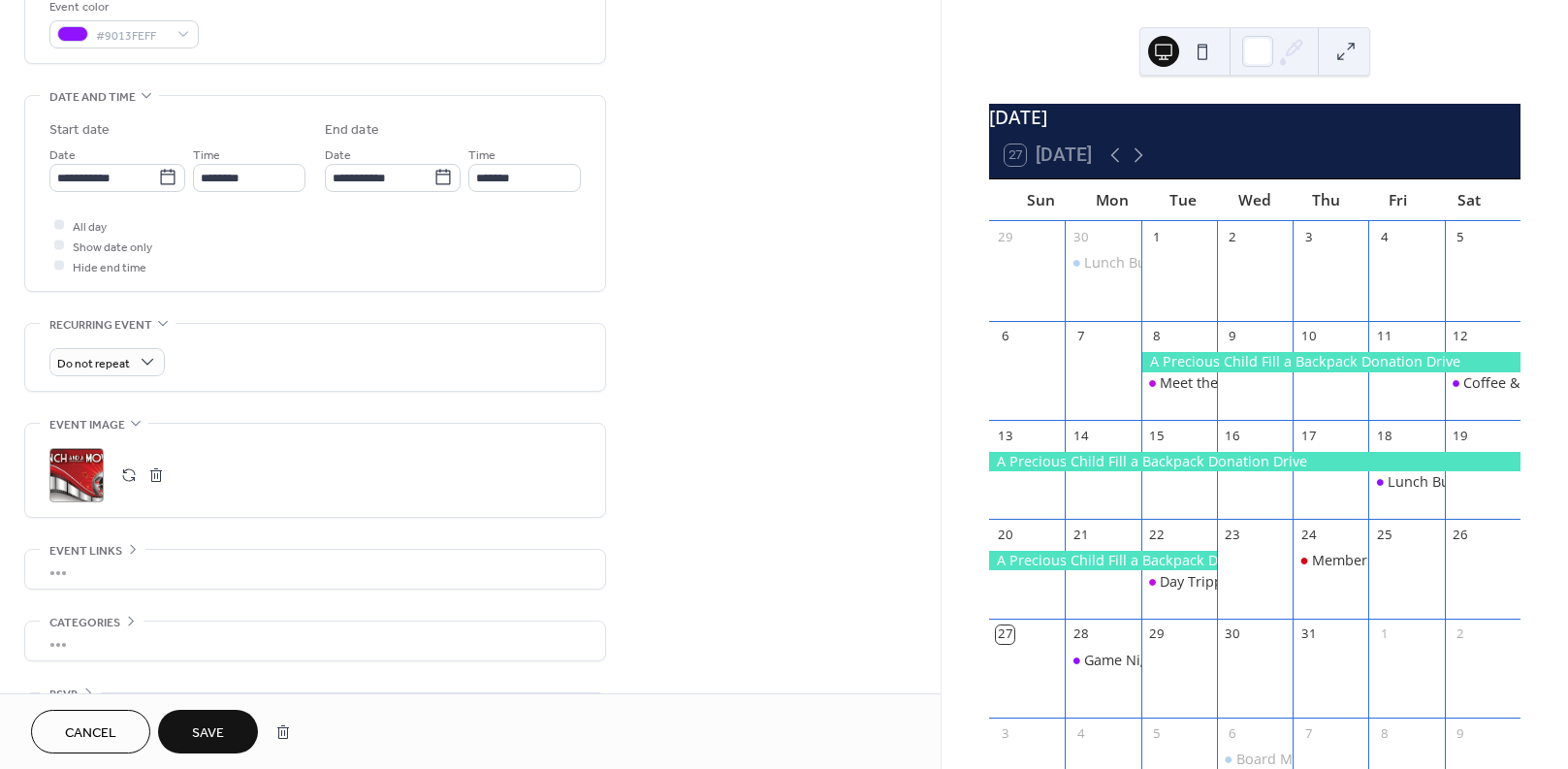 scroll, scrollTop: 593, scrollLeft: 0, axis: vertical 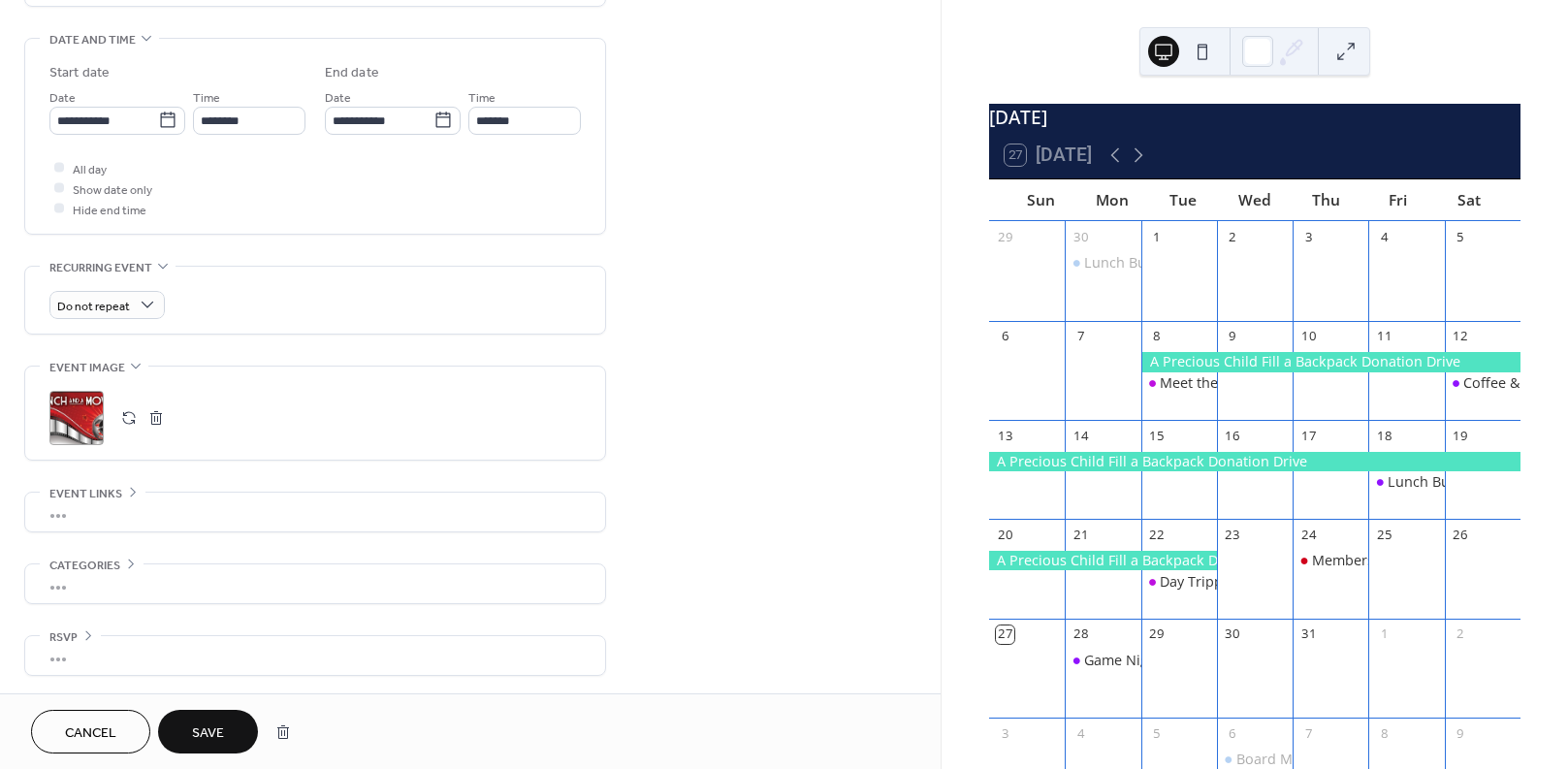 click on "•••" at bounding box center [315, 512] 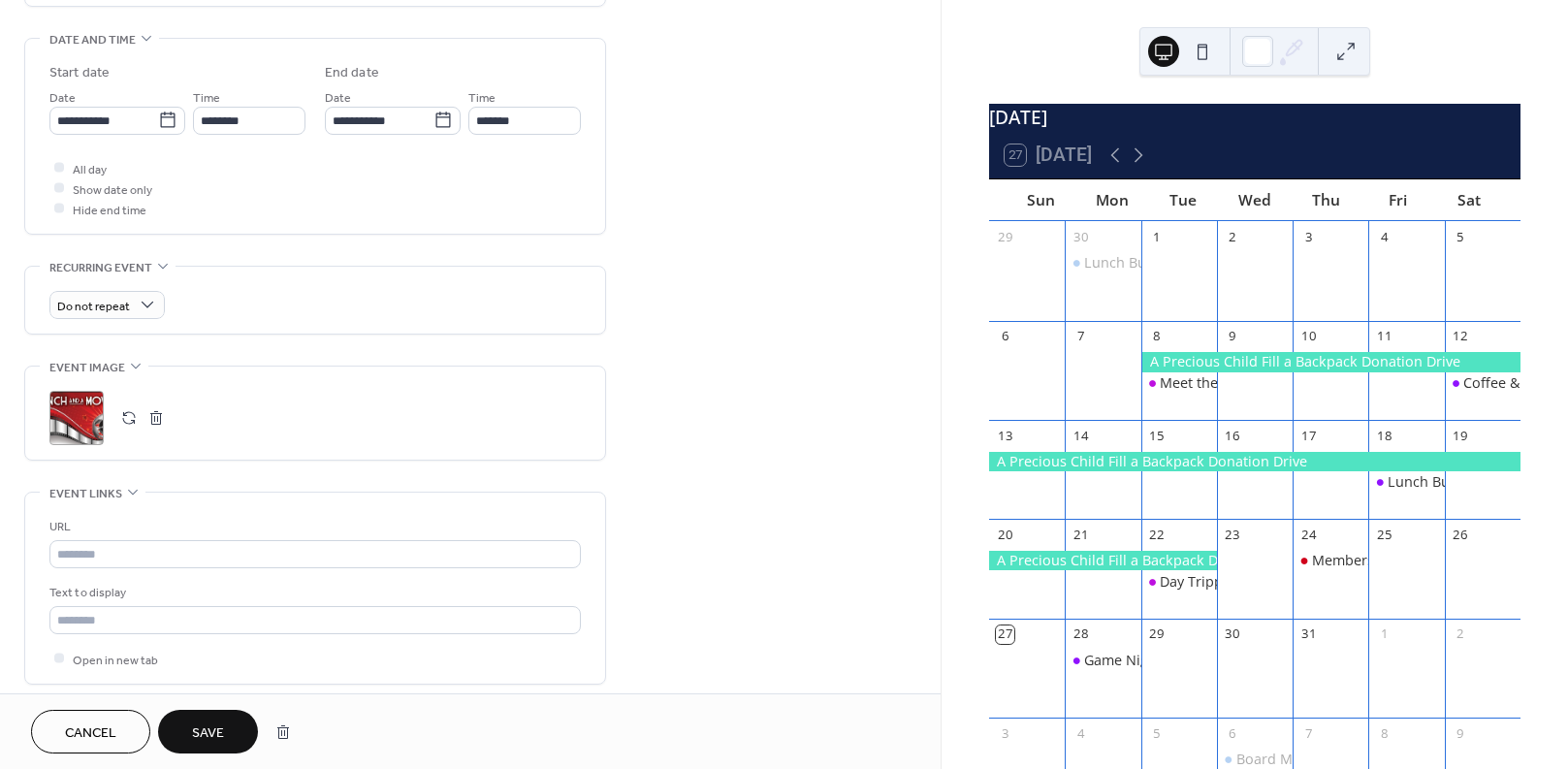 scroll, scrollTop: 593, scrollLeft: 0, axis: vertical 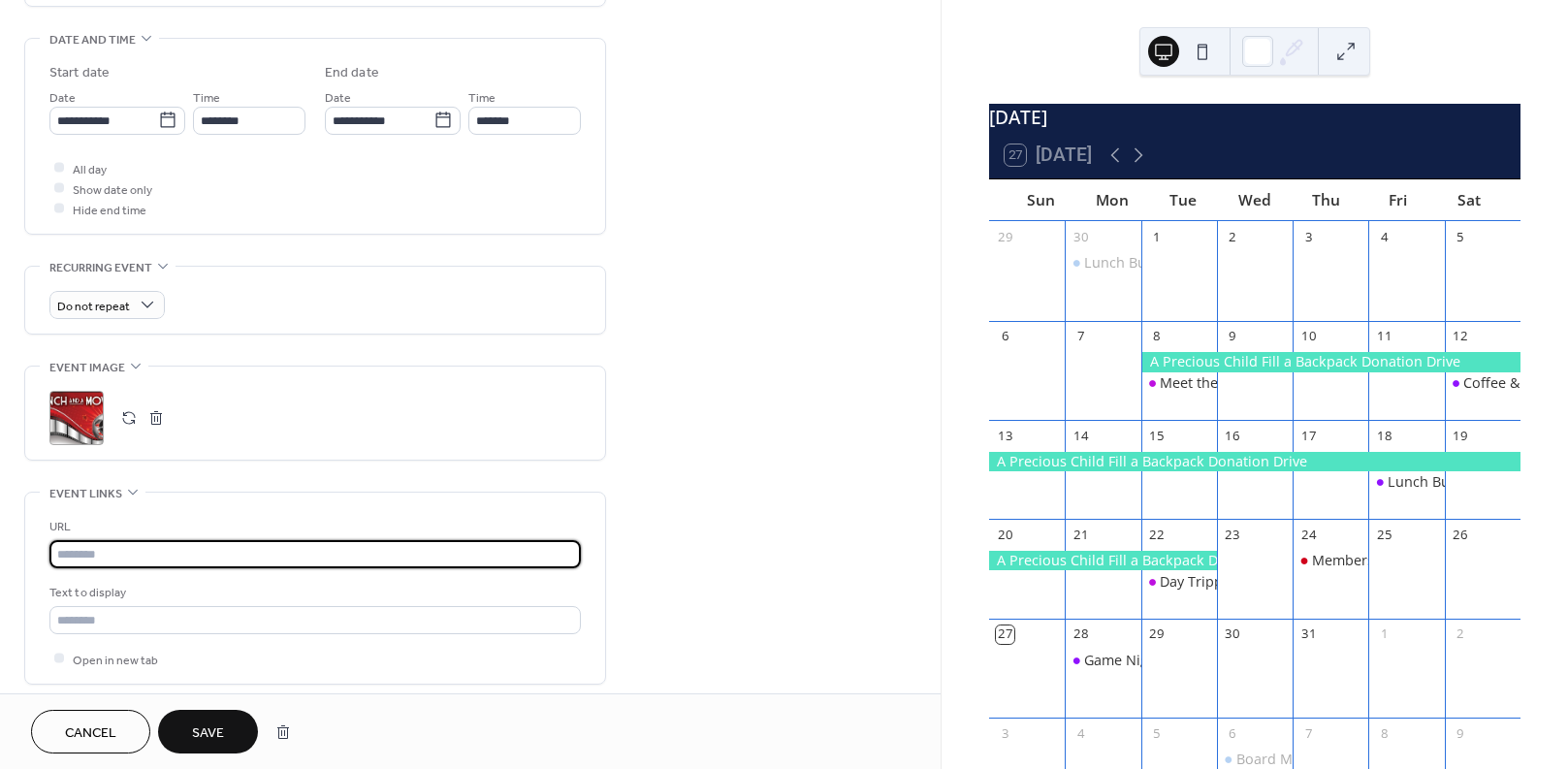 paste on "**********" 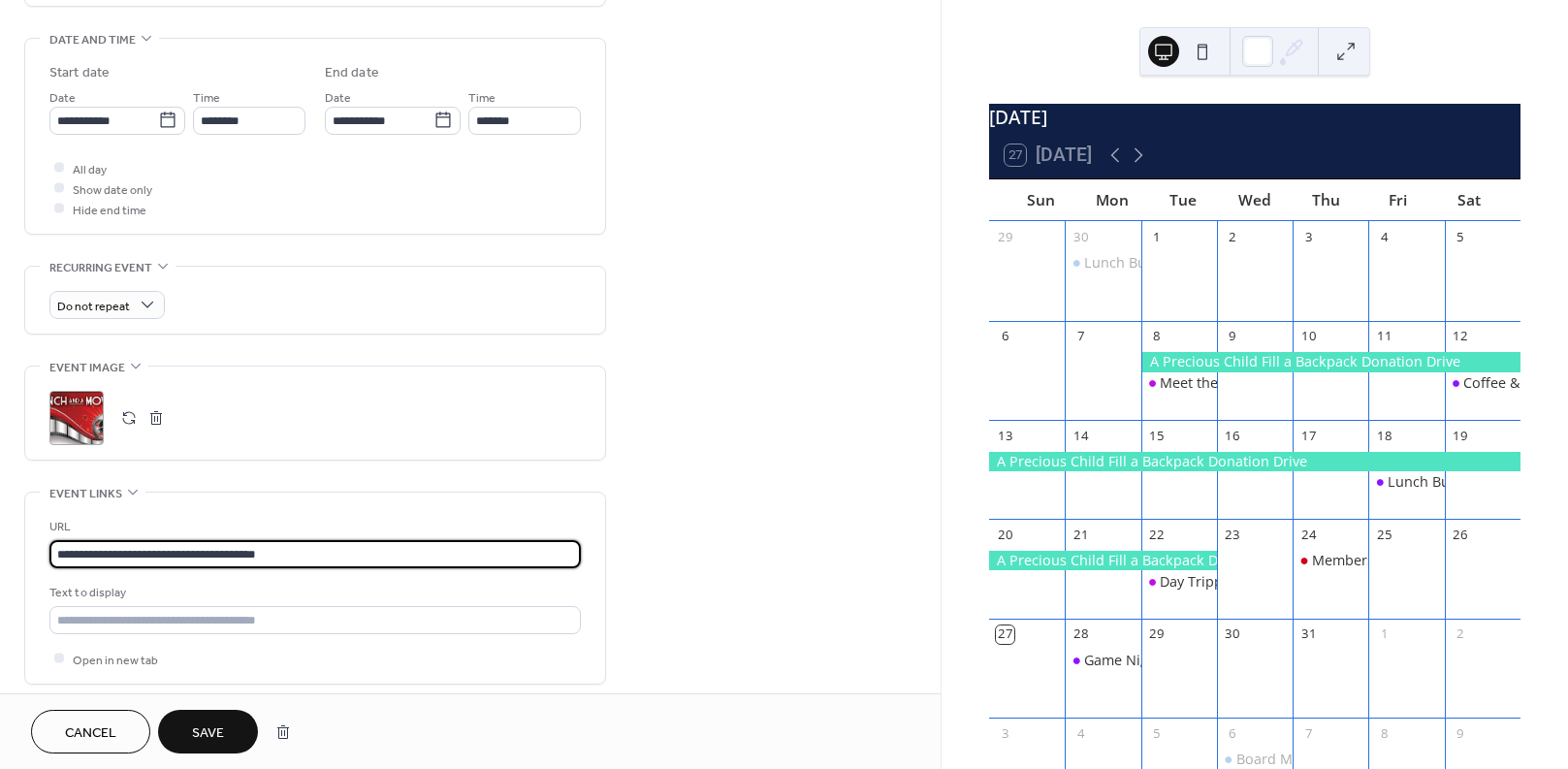 type on "**********" 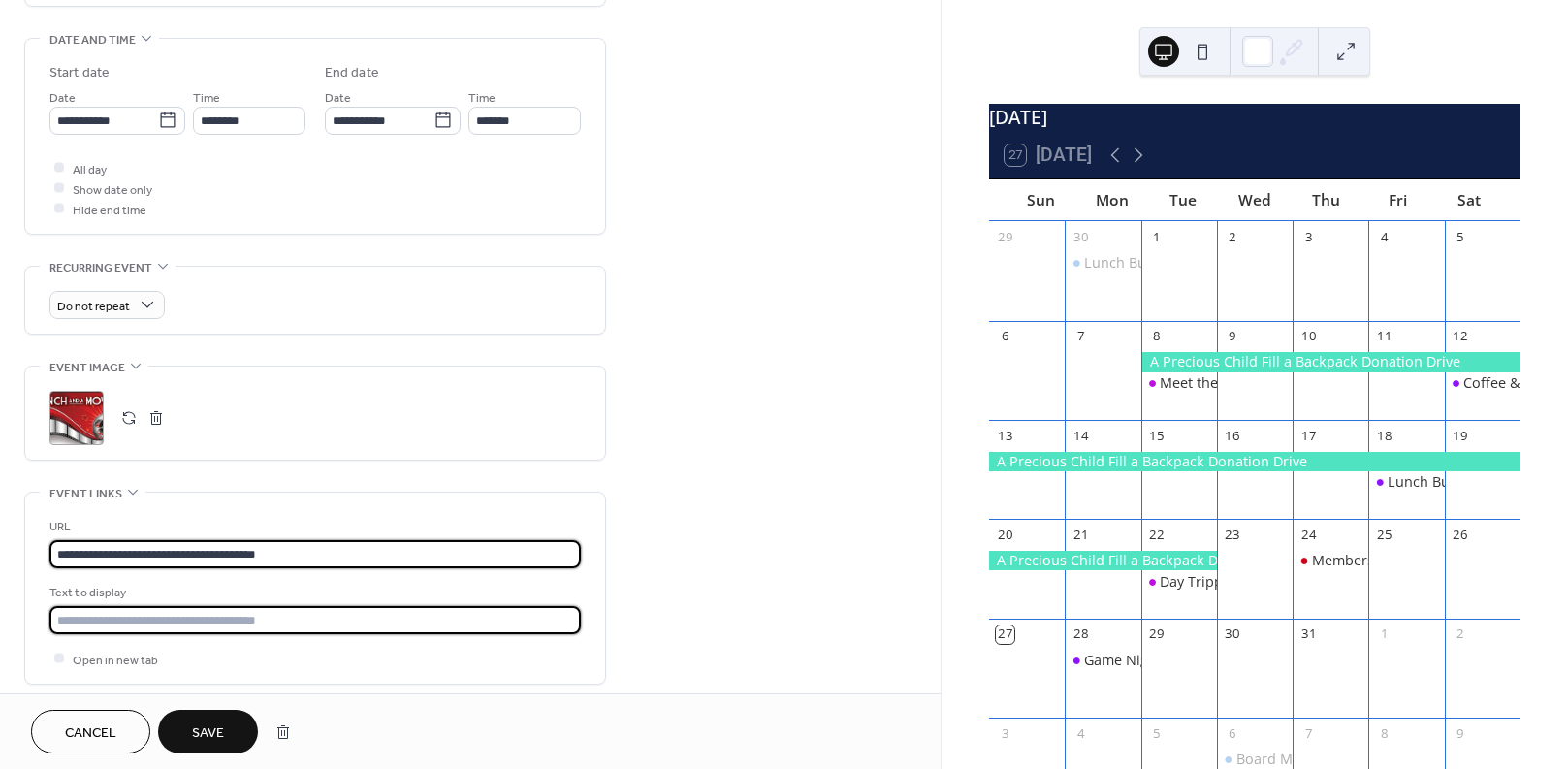 click at bounding box center [315, 620] 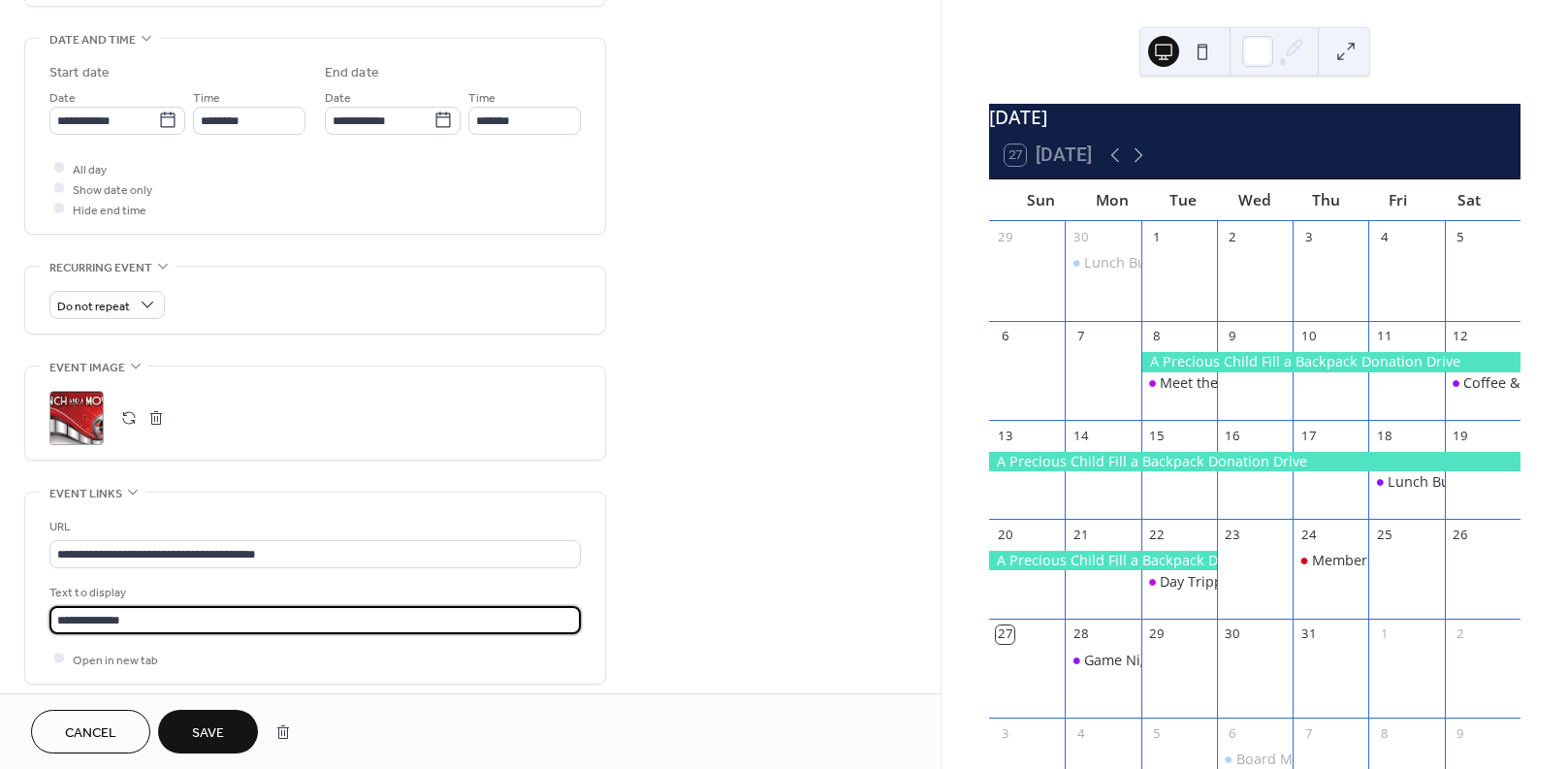 type on "**********" 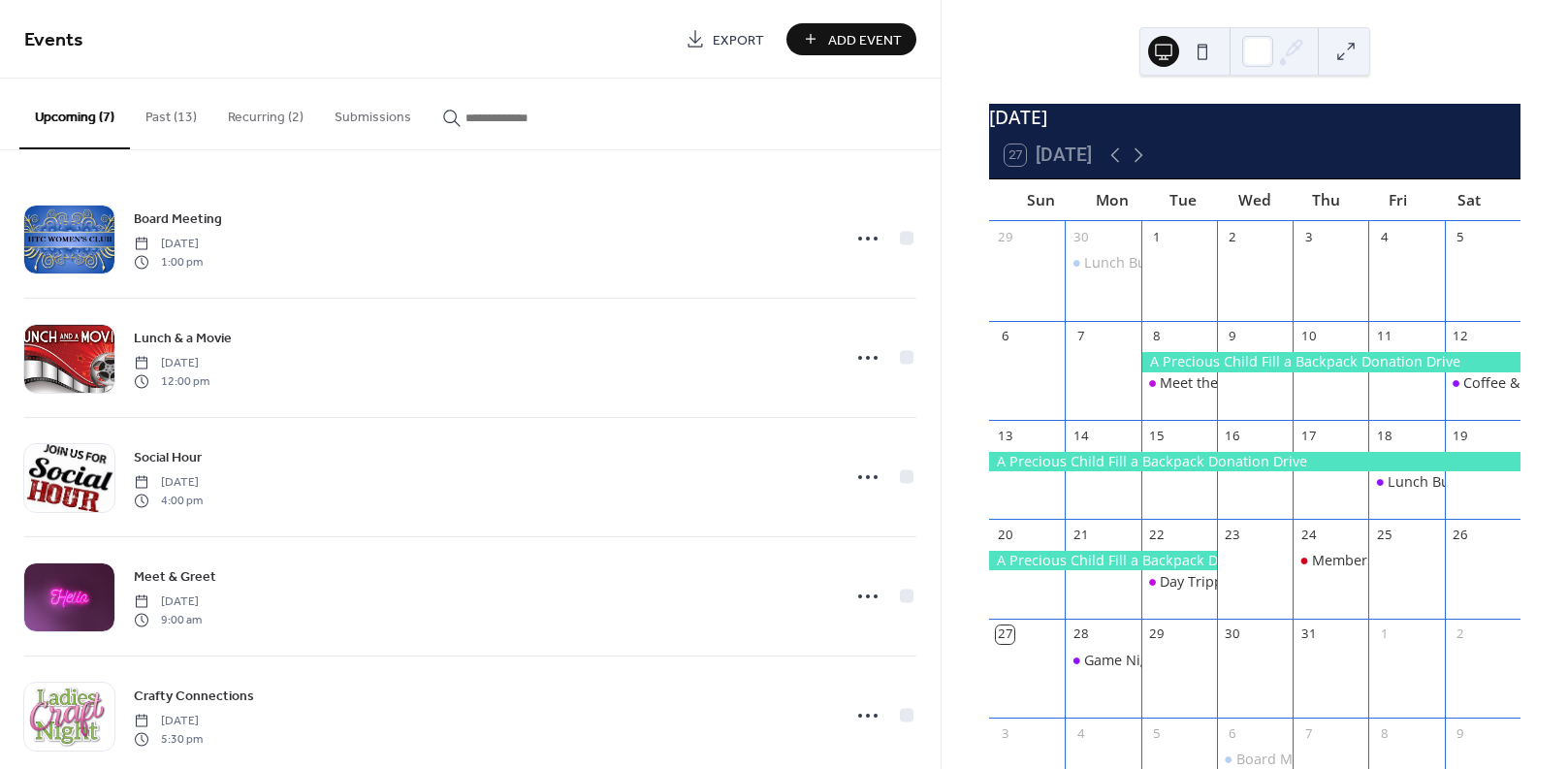 click 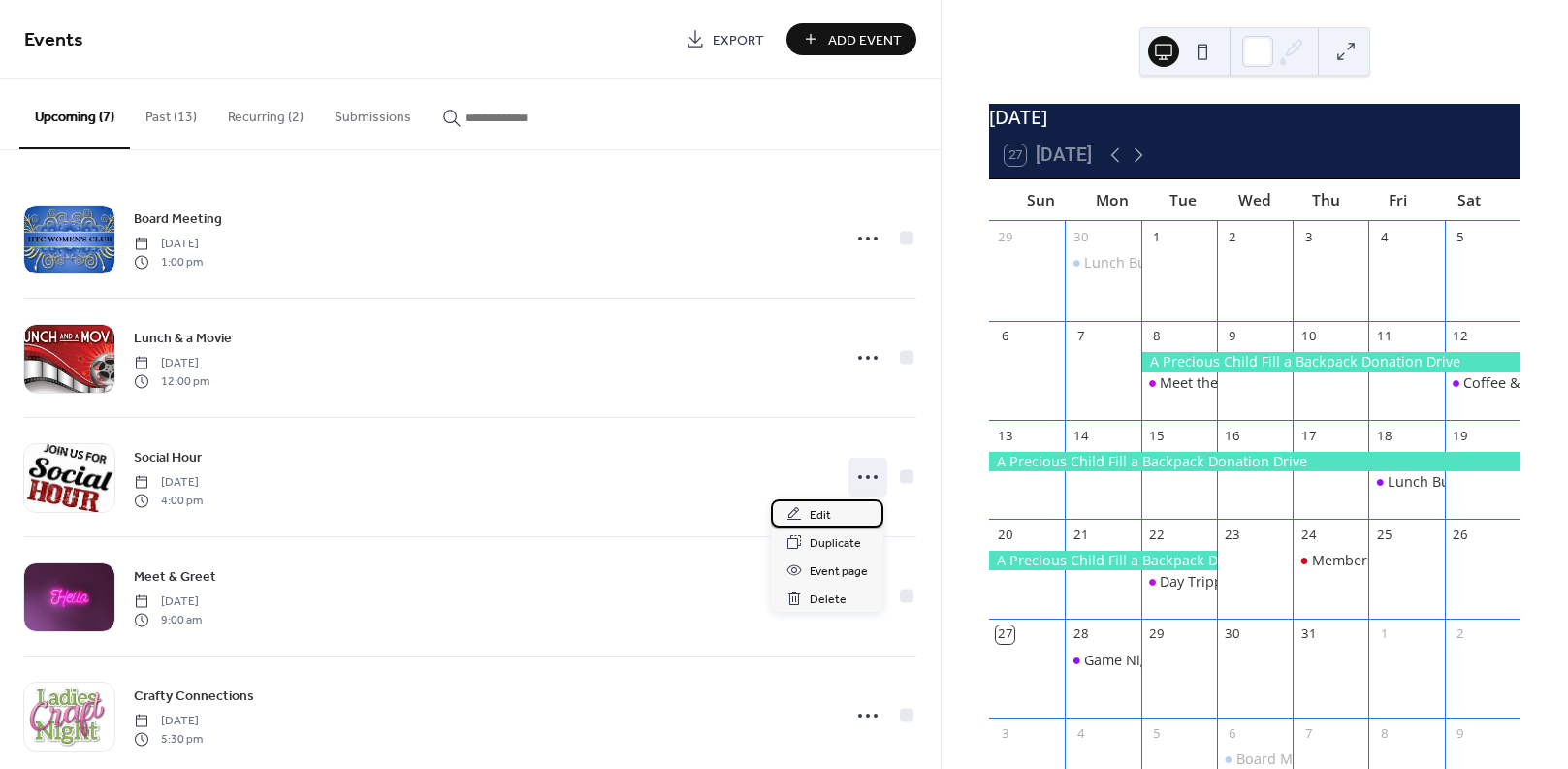 click on "Edit" at bounding box center [820, 515] 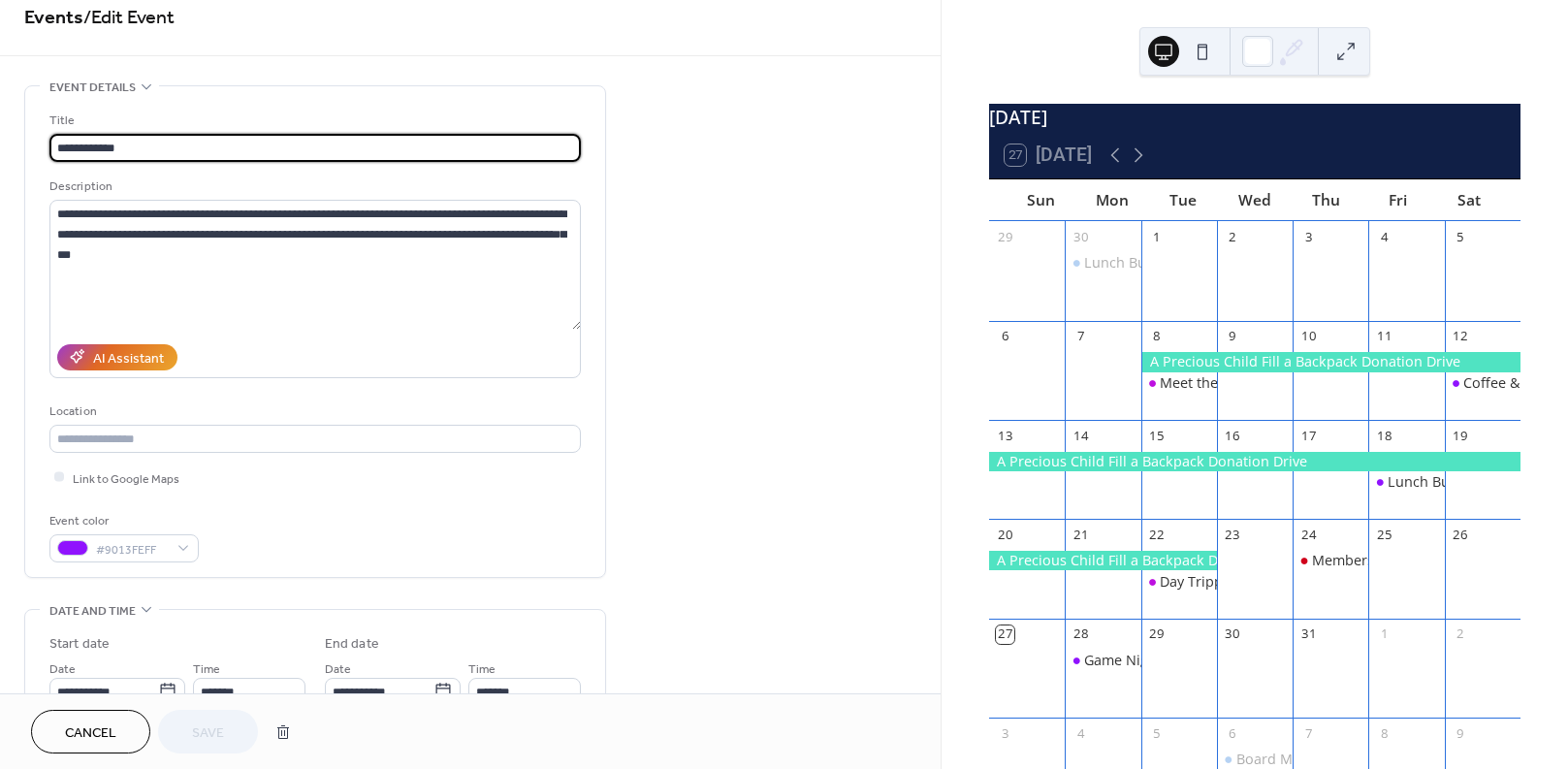 scroll, scrollTop: 0, scrollLeft: 0, axis: both 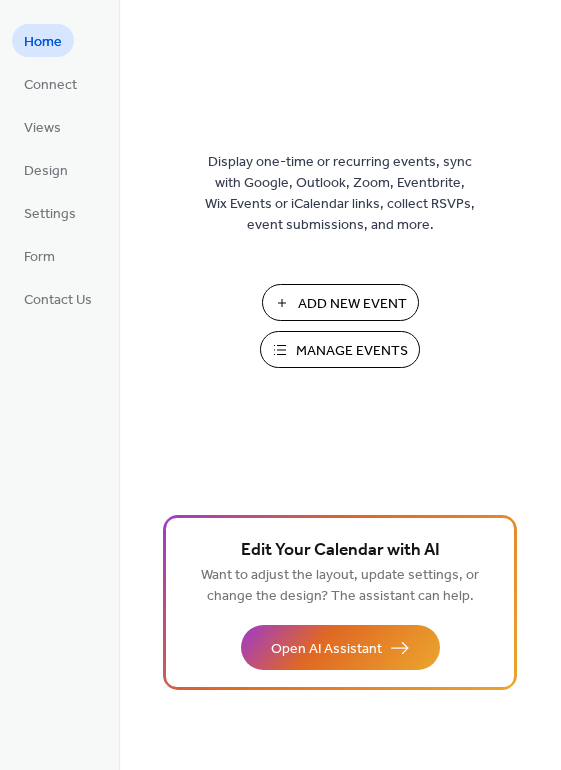 click on "Manage Events" at bounding box center (352, 351) 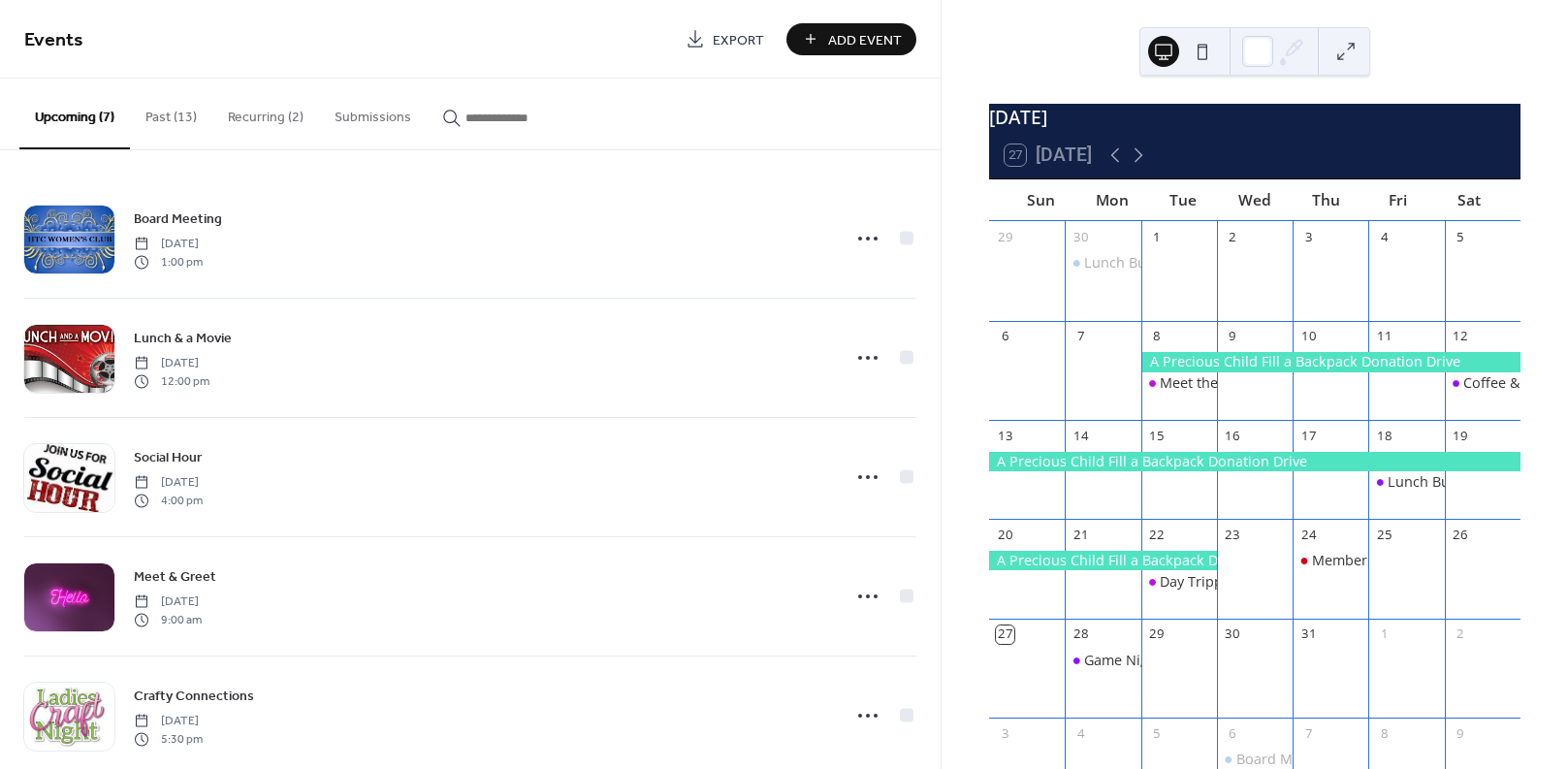 scroll, scrollTop: 0, scrollLeft: 0, axis: both 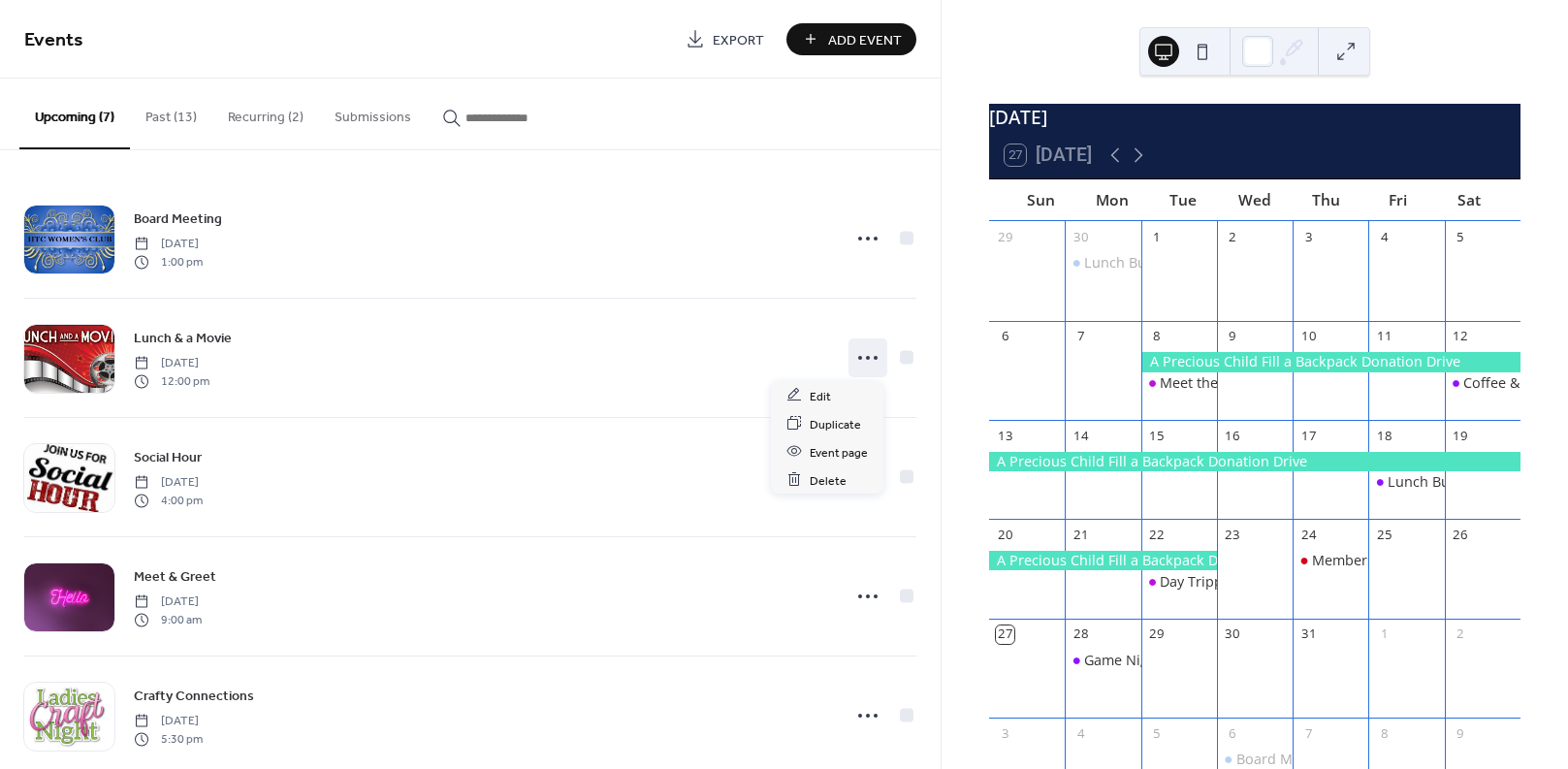 click 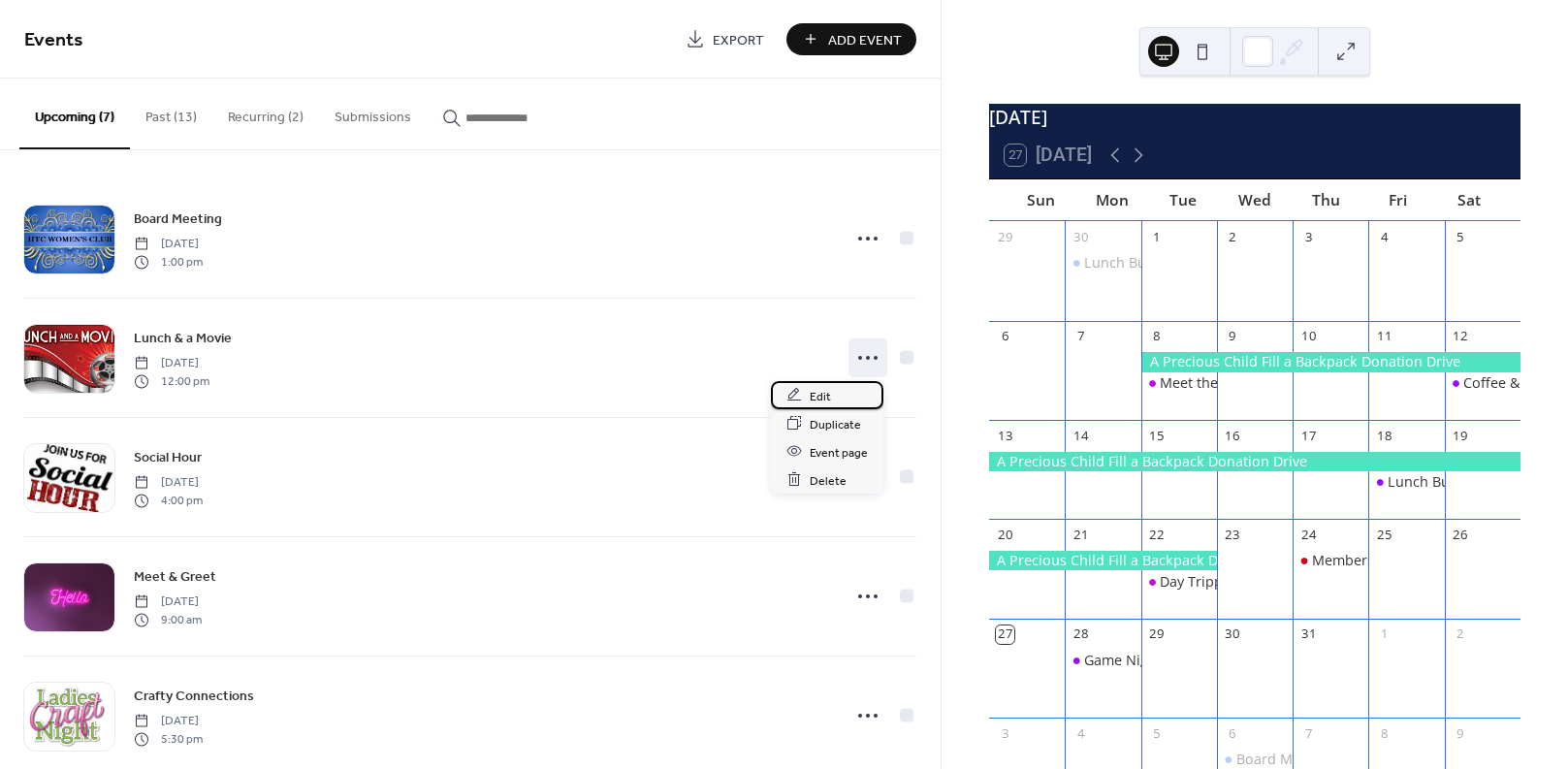 click on "Edit" at bounding box center [820, 396] 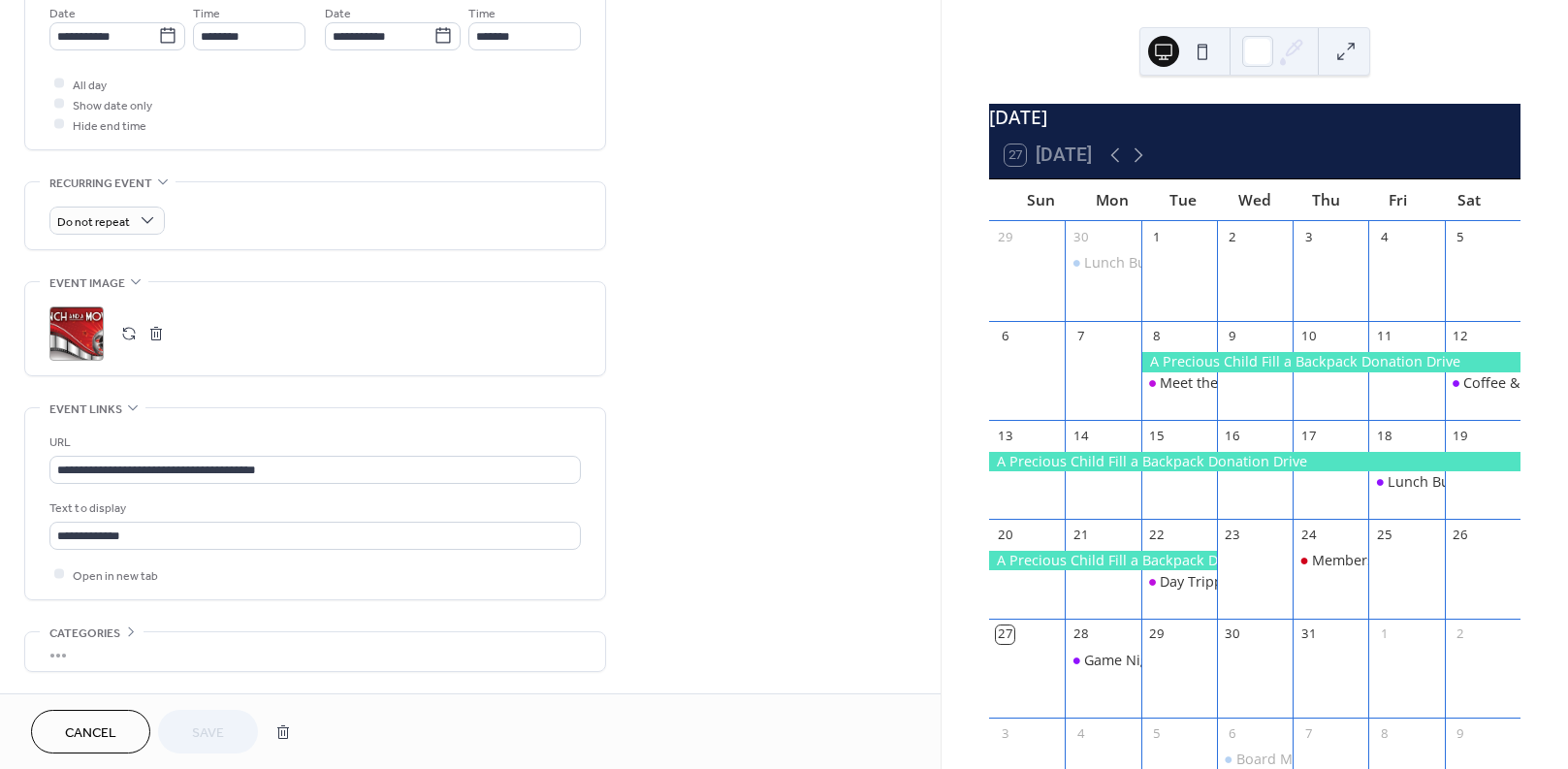 scroll, scrollTop: 678, scrollLeft: 0, axis: vertical 